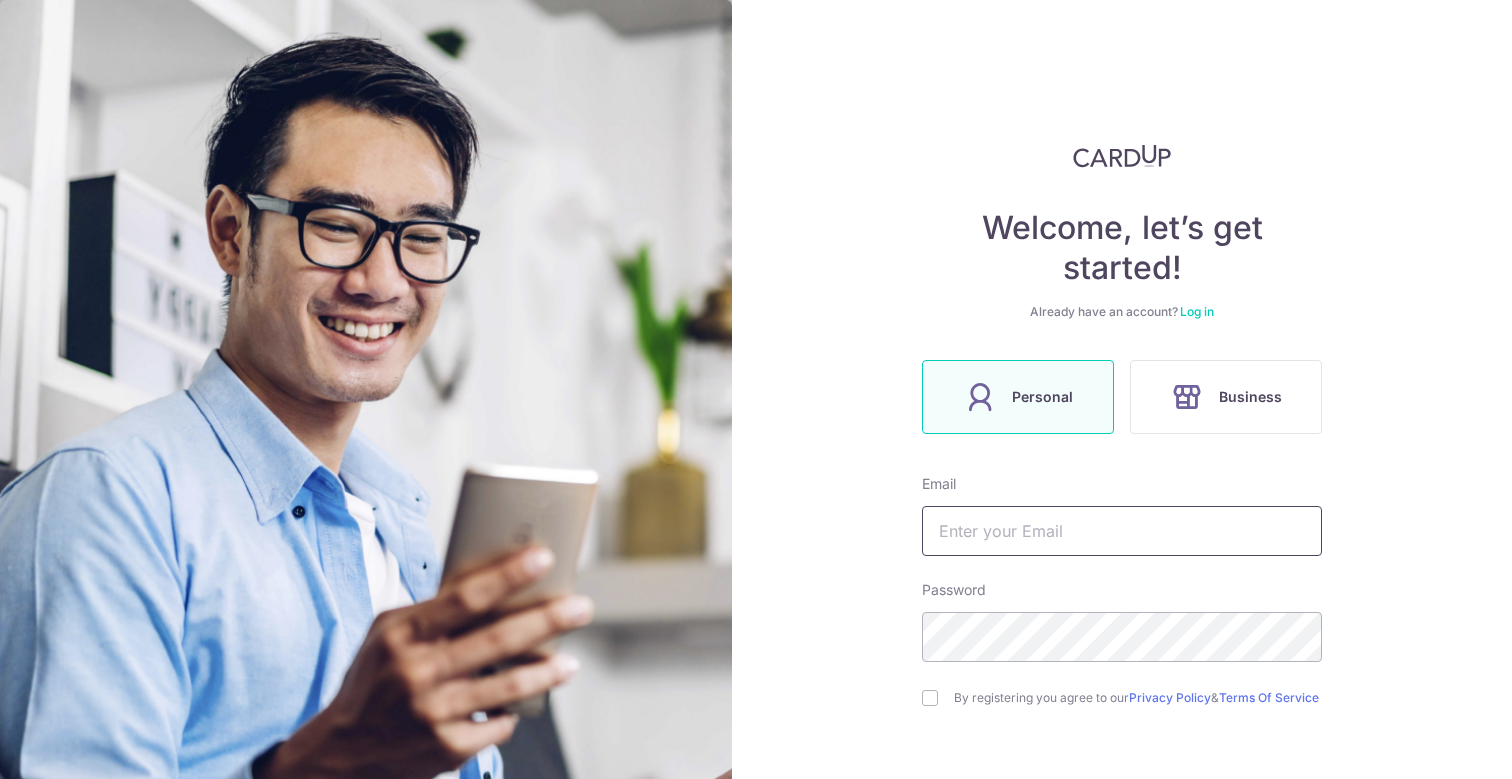 scroll, scrollTop: 0, scrollLeft: 0, axis: both 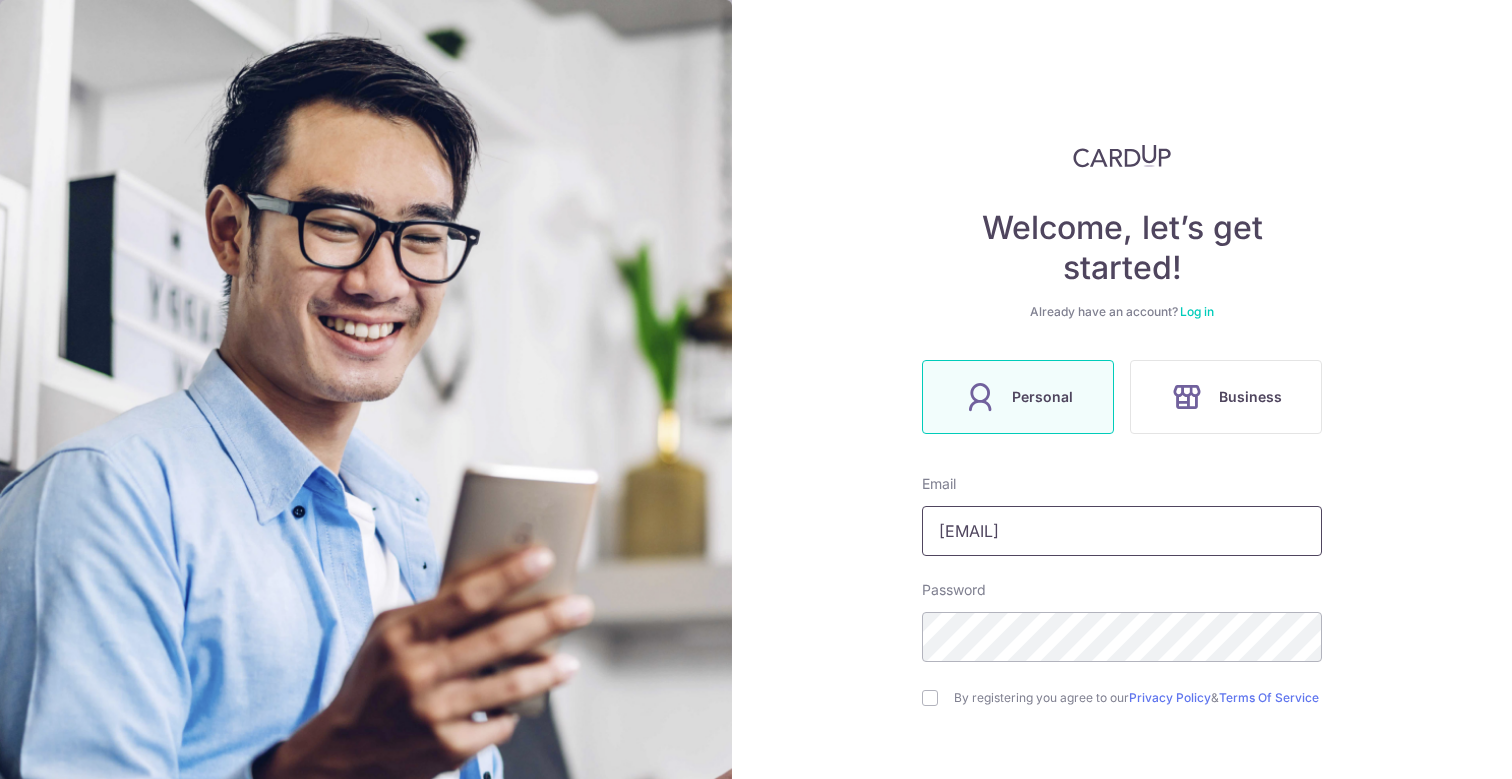 click on "[EMAIL]" at bounding box center (1122, 531) 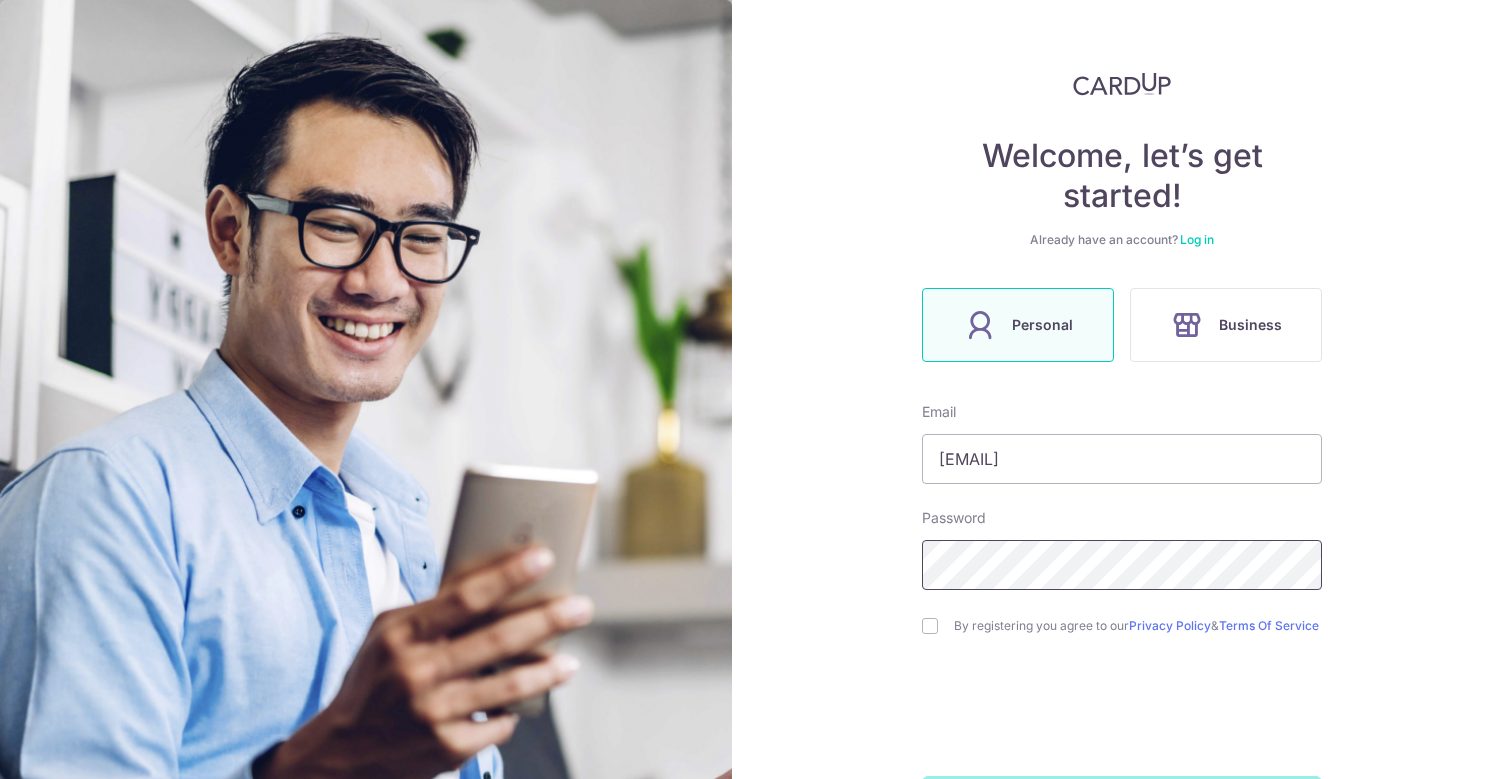 scroll, scrollTop: 93, scrollLeft: 0, axis: vertical 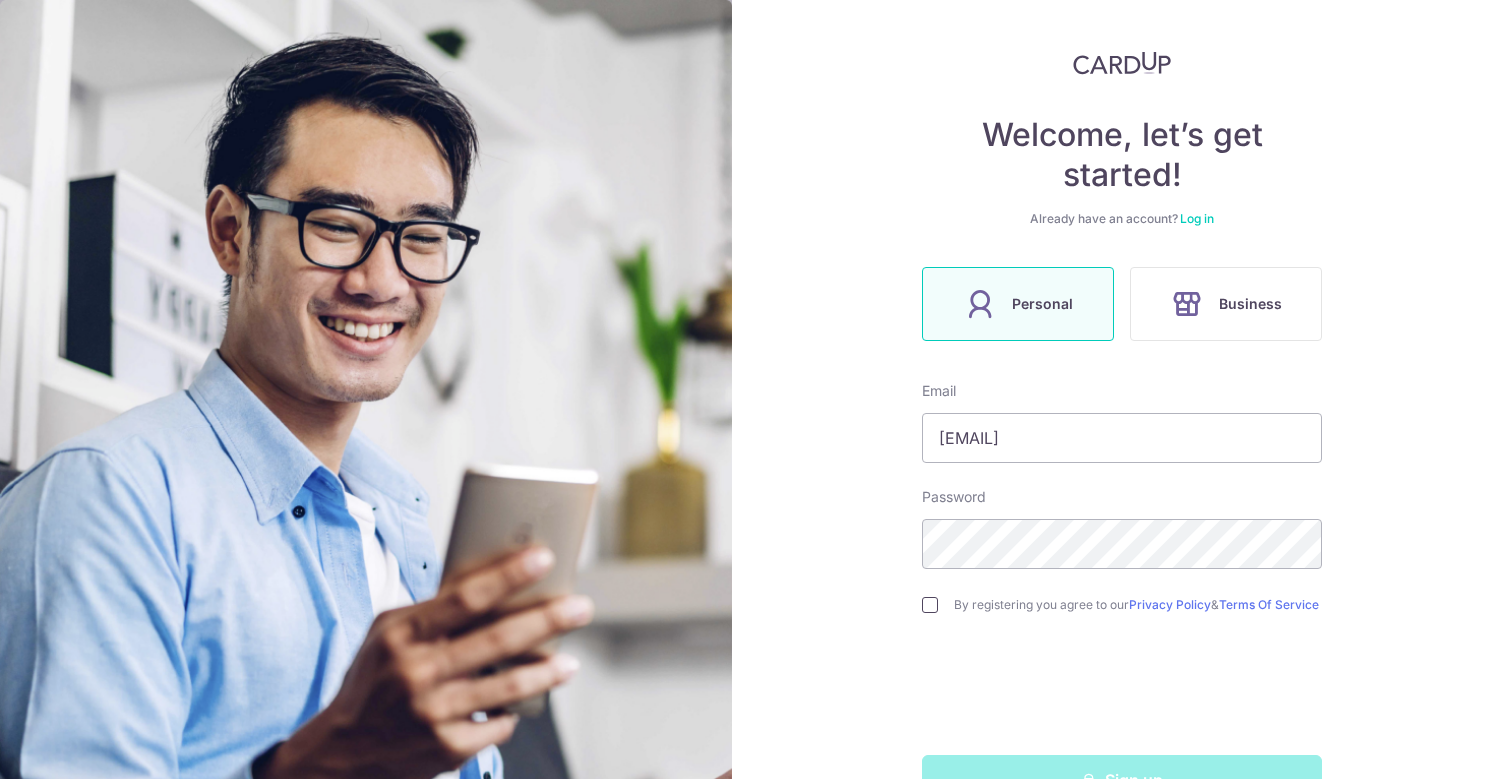 click at bounding box center [930, 605] 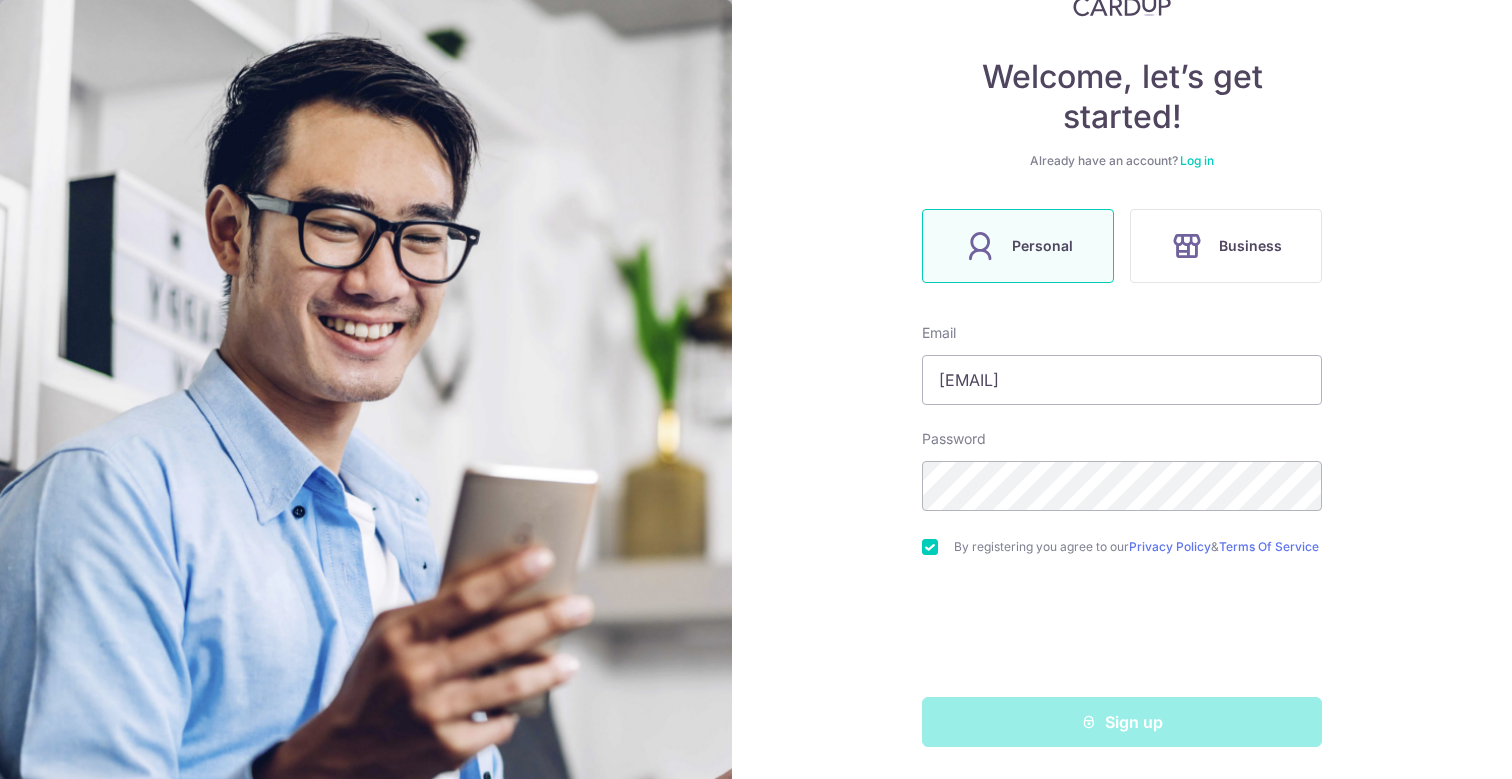 scroll, scrollTop: 159, scrollLeft: 0, axis: vertical 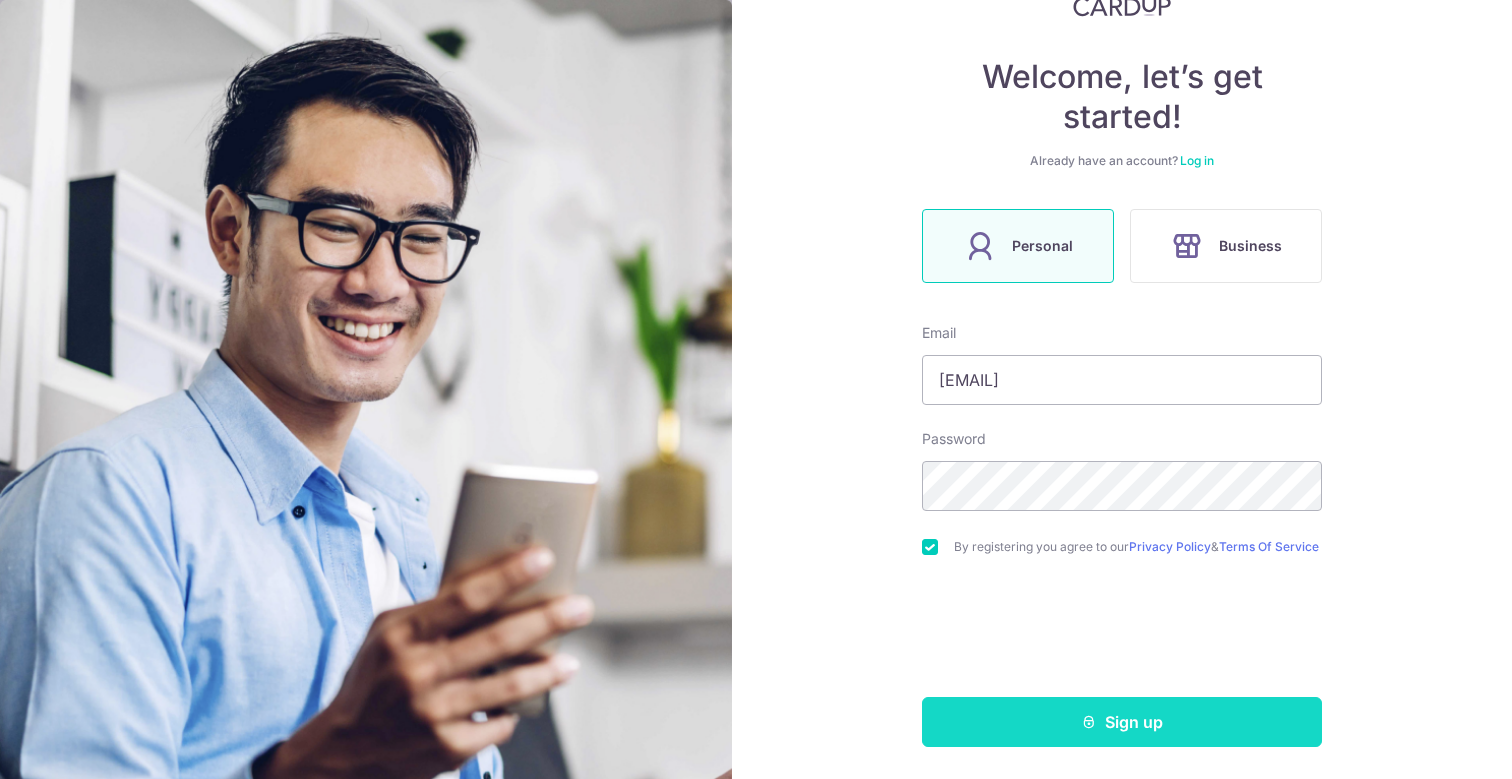 click on "Sign up" at bounding box center [1122, 722] 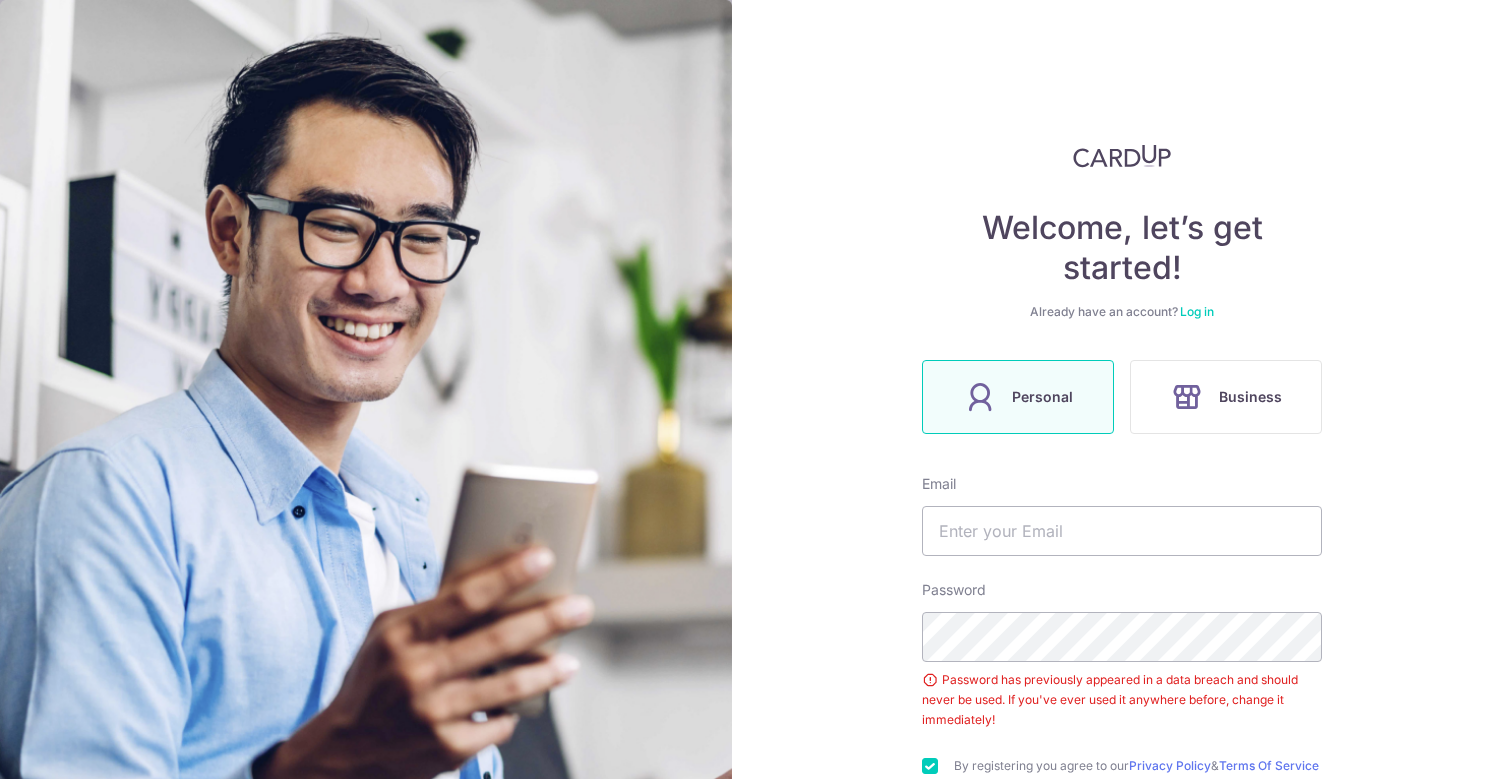 scroll, scrollTop: 0, scrollLeft: 0, axis: both 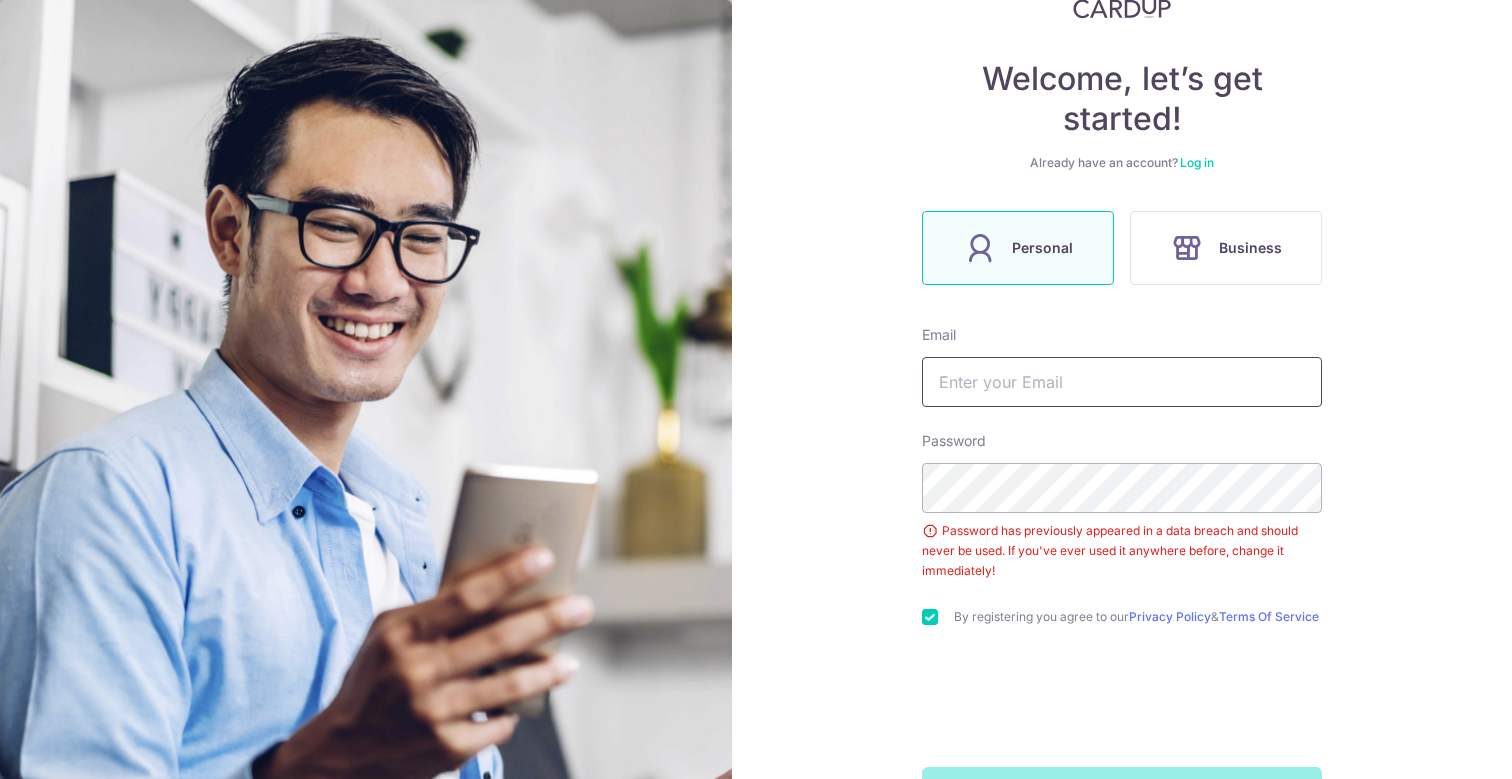 click at bounding box center (1122, 382) 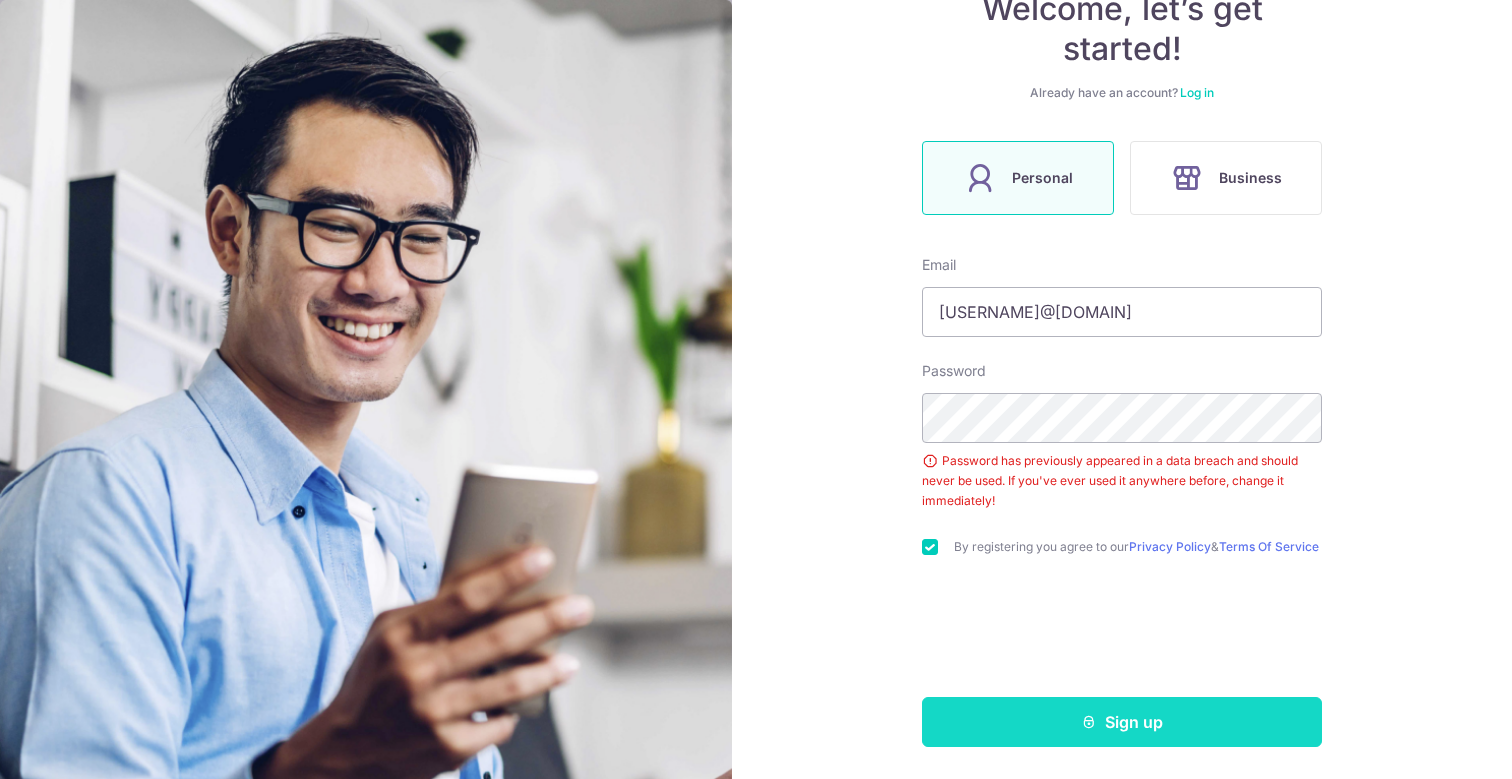 scroll, scrollTop: 228, scrollLeft: 0, axis: vertical 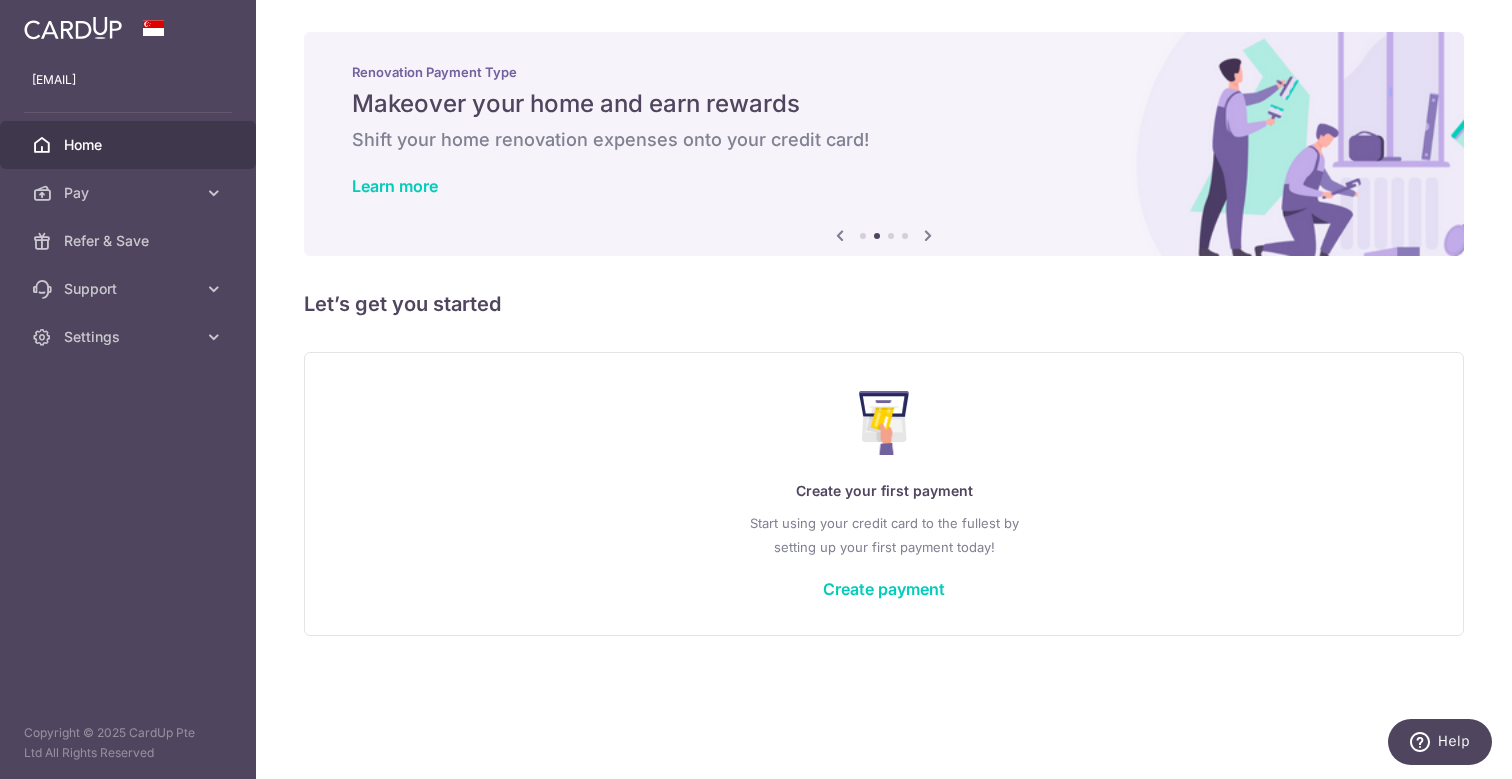 click at bounding box center [840, 235] 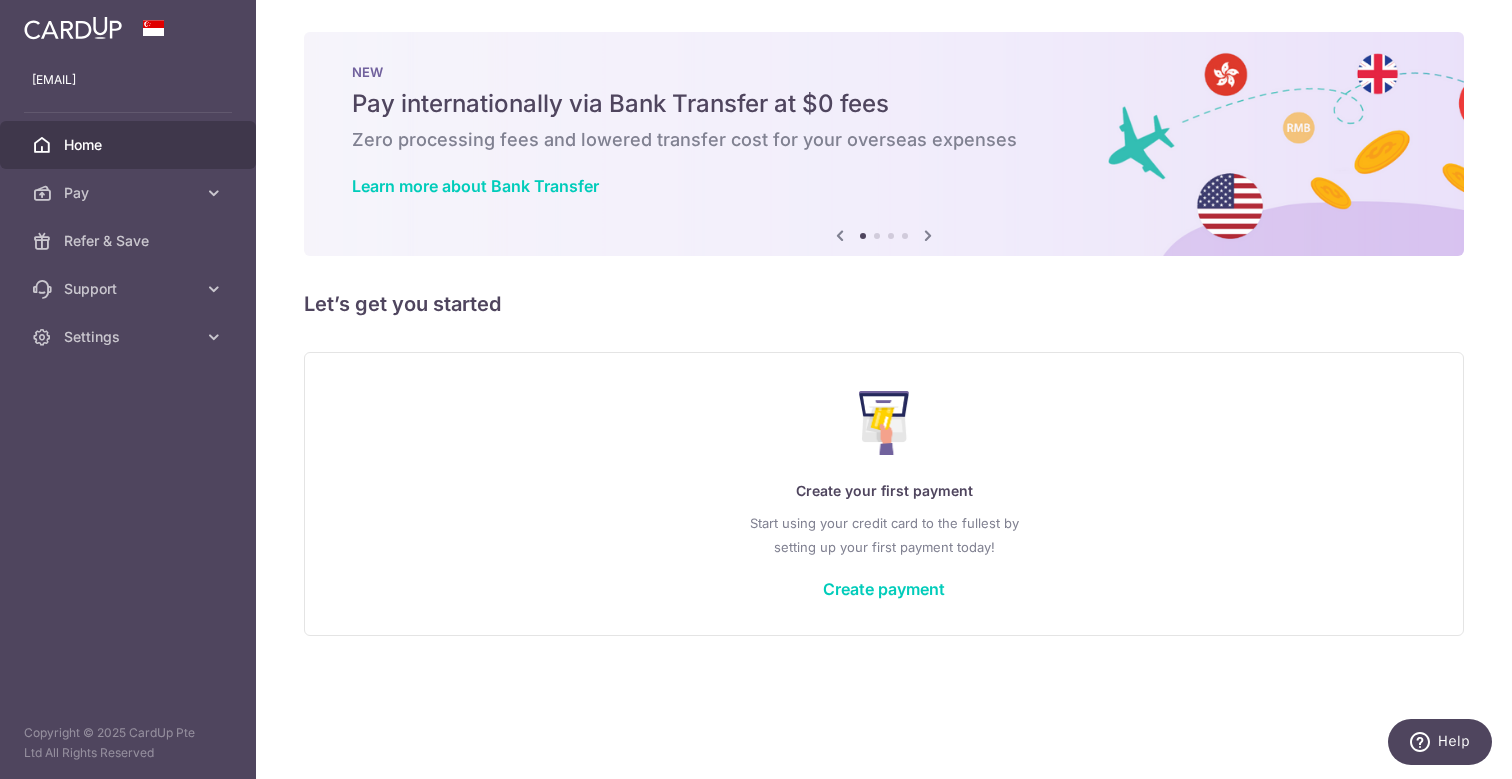 click at bounding box center [928, 235] 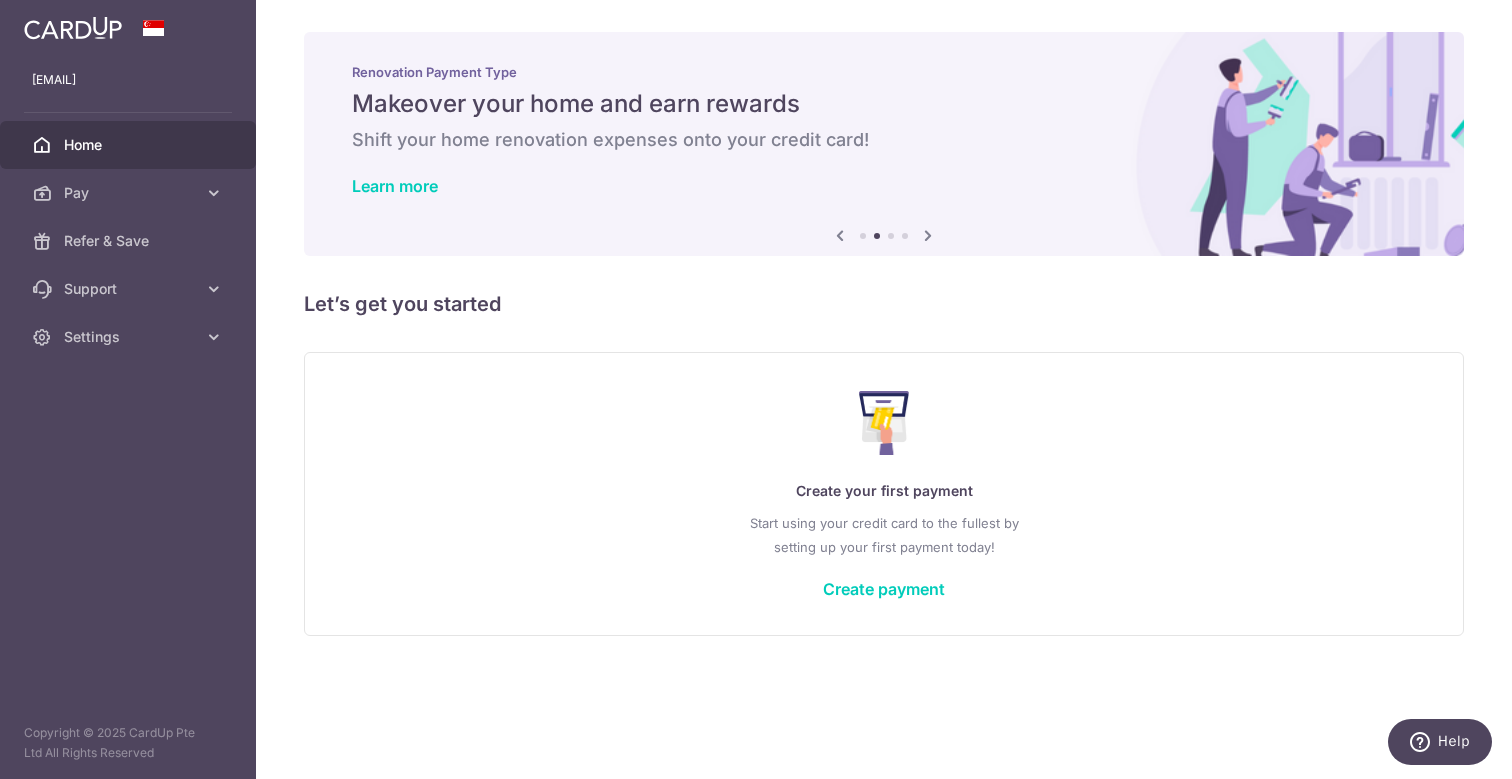 click at bounding box center [928, 235] 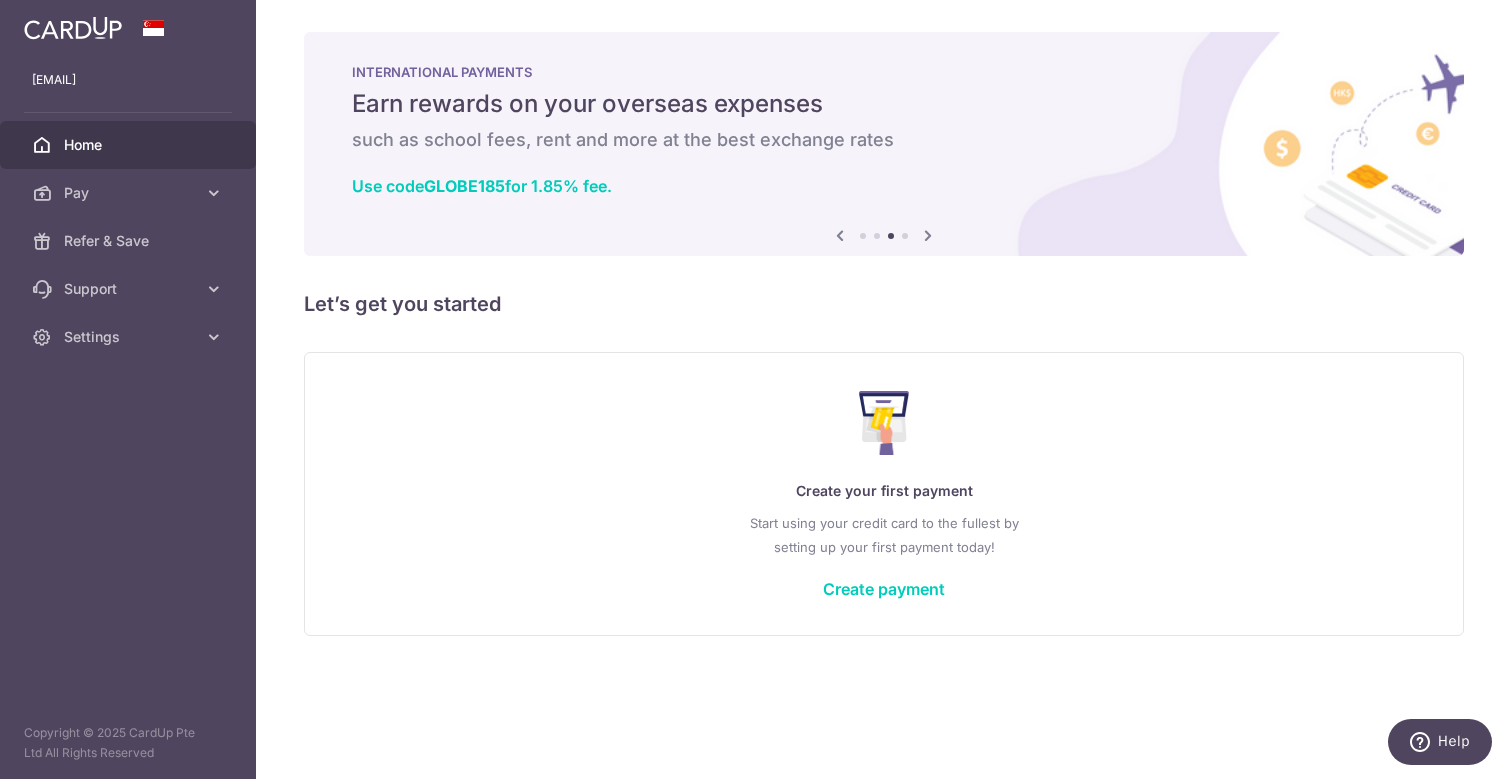 click at bounding box center [928, 235] 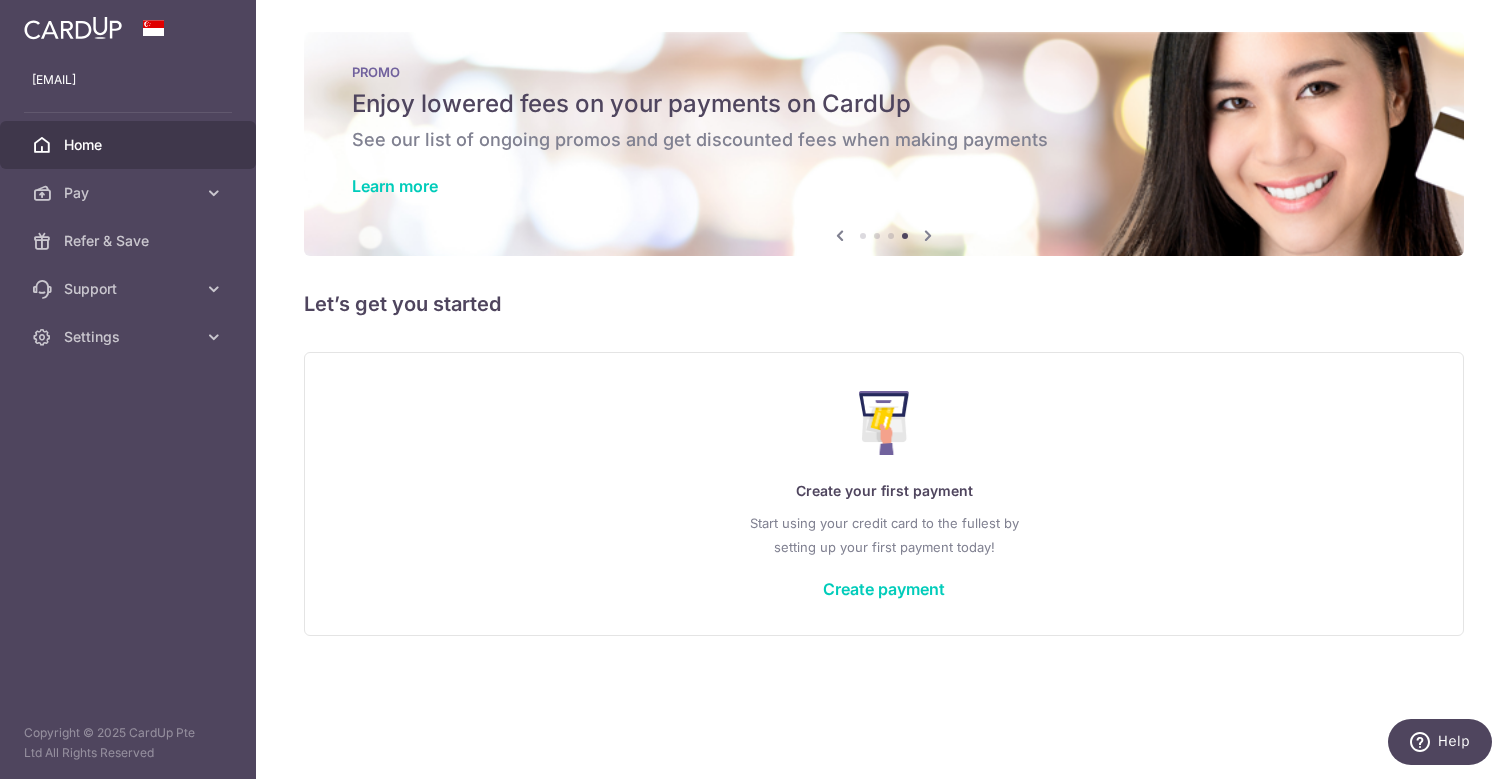 click at bounding box center (928, 235) 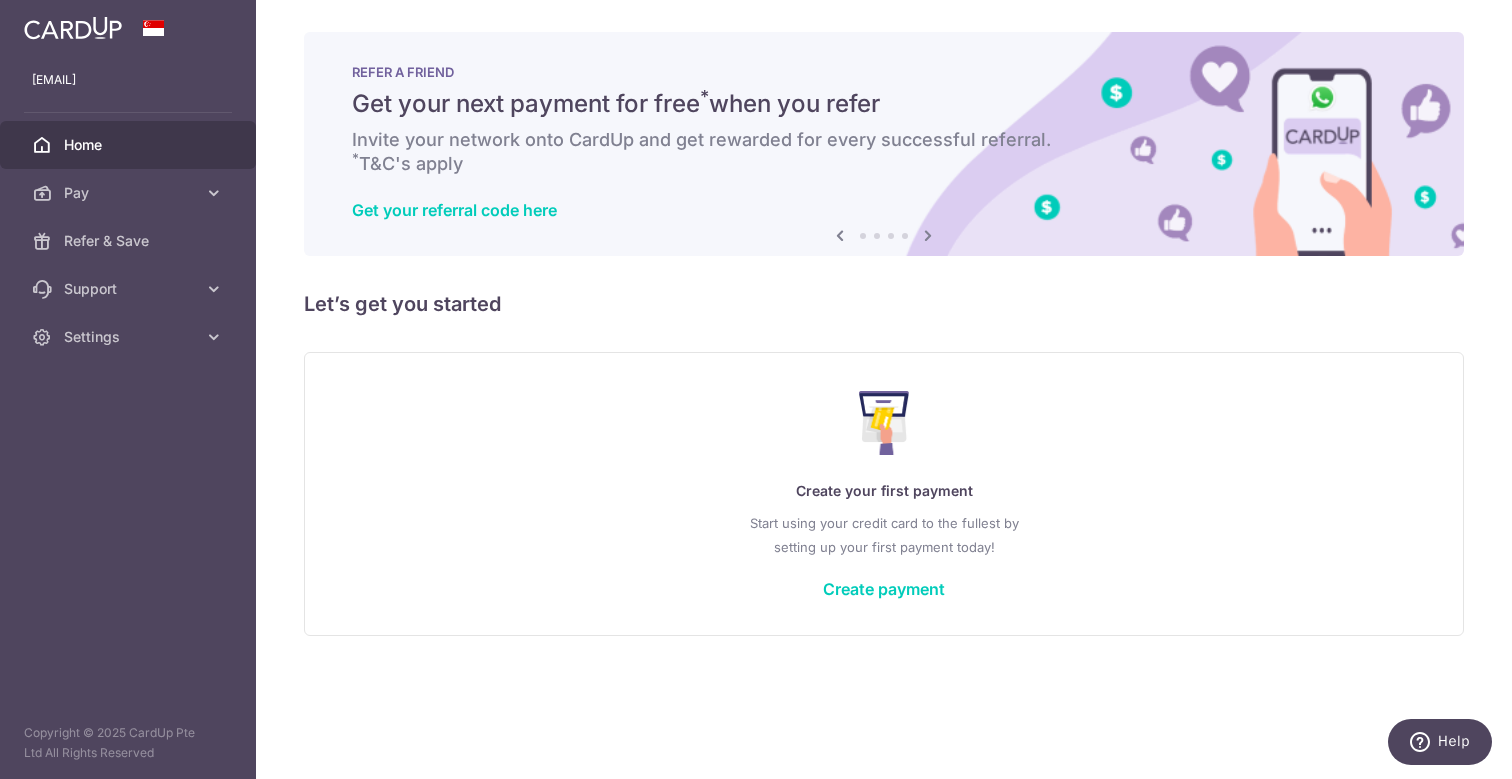 click at bounding box center [928, 235] 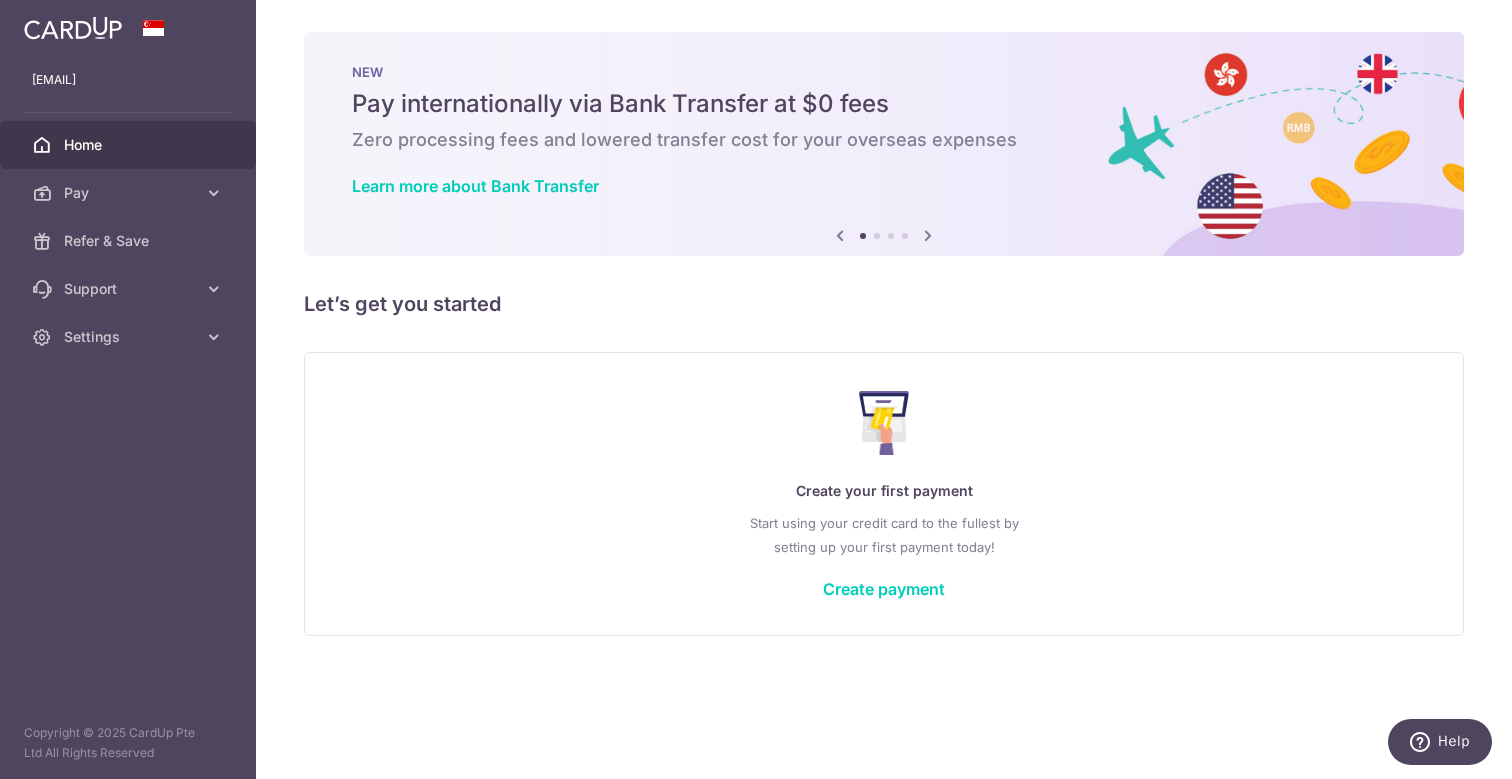 click on "Next" at bounding box center (928, 236) 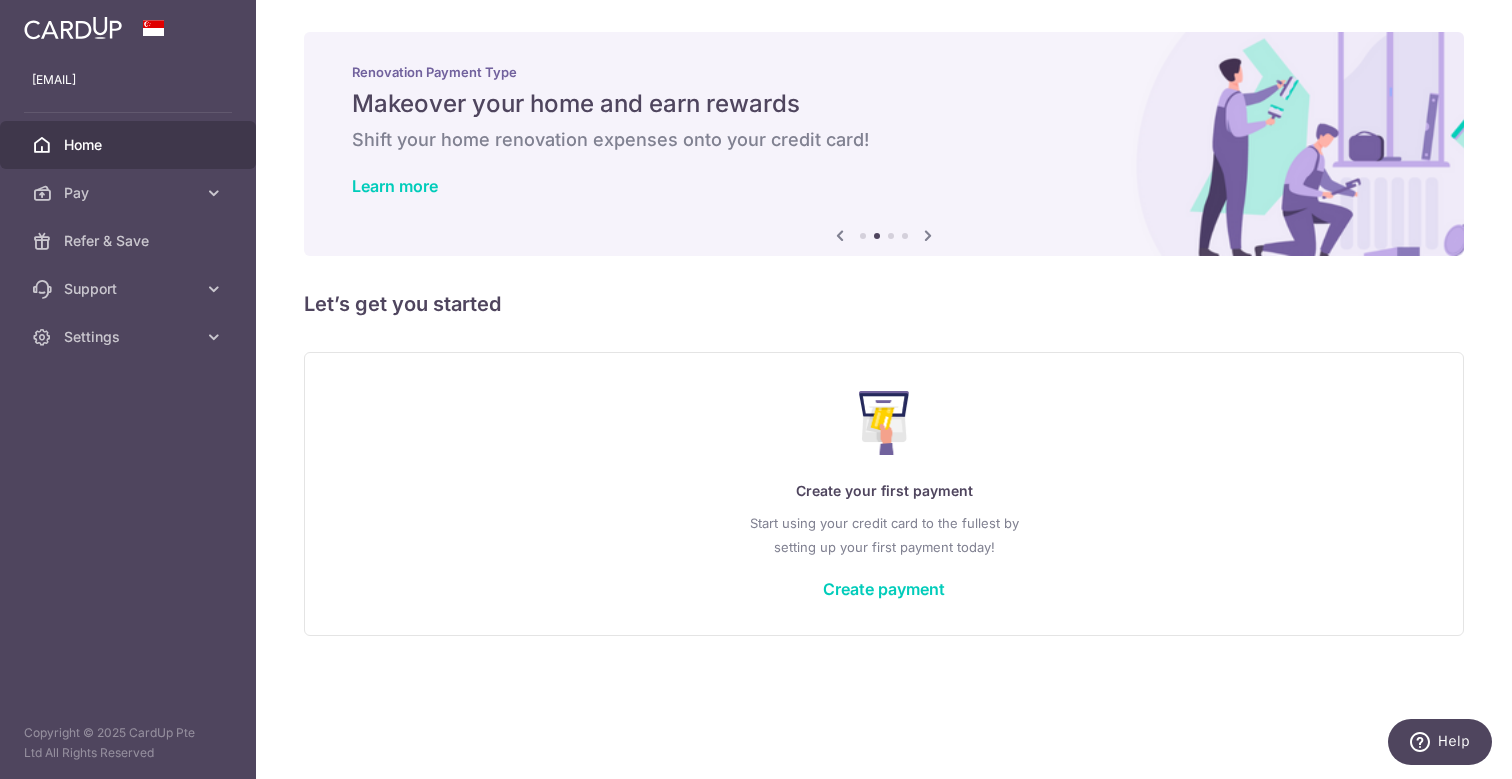 click at bounding box center [928, 235] 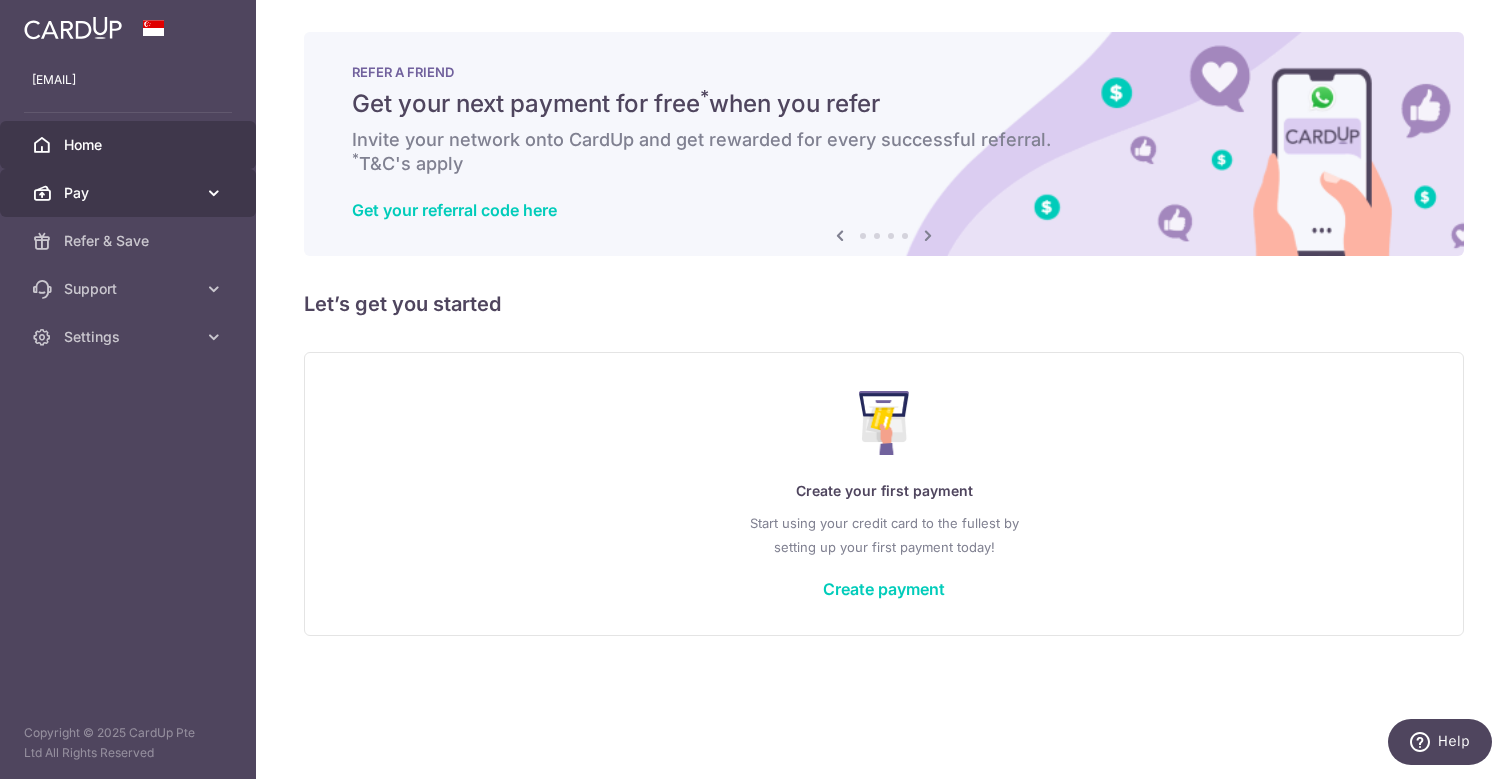 click on "Pay" at bounding box center (128, 193) 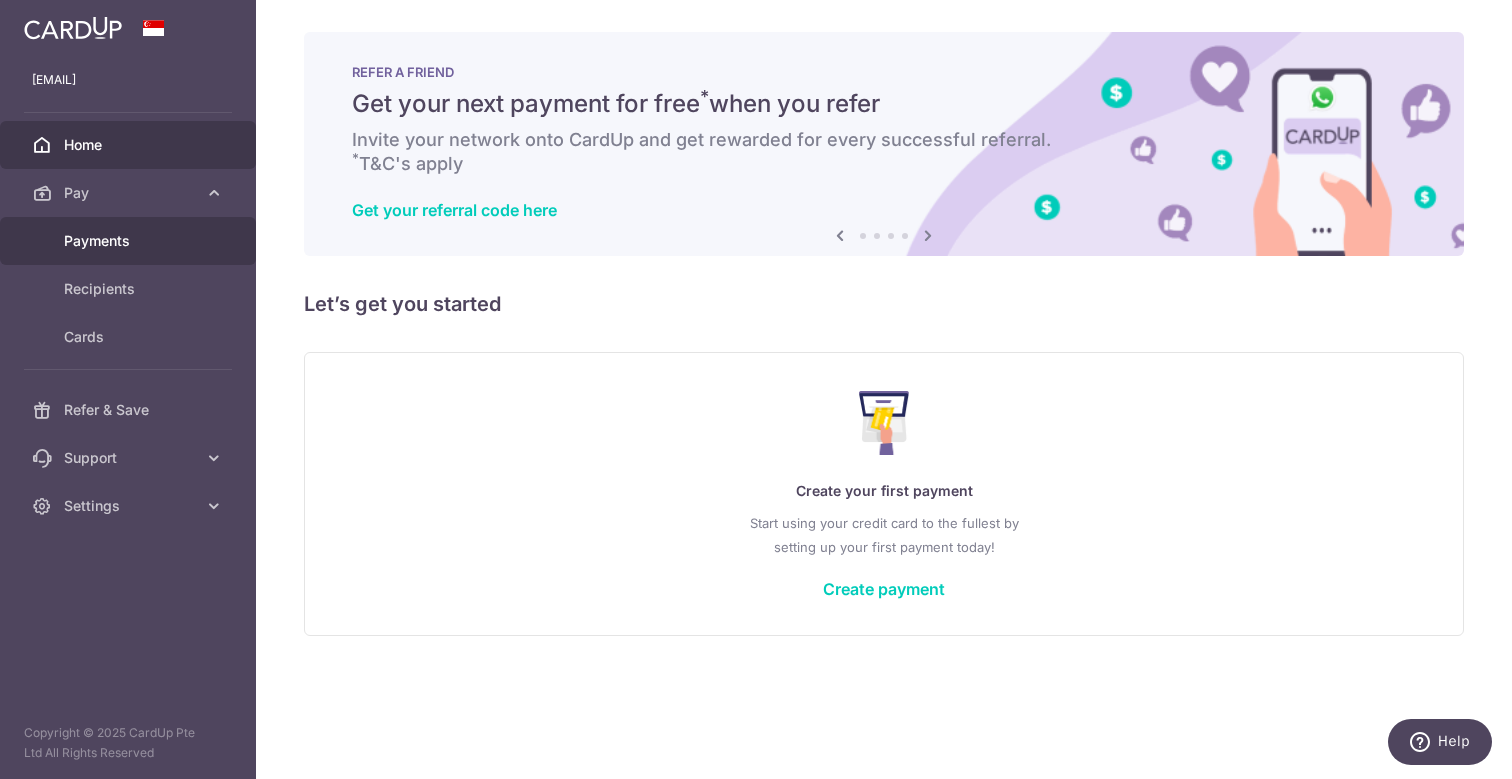 click on "Payments" at bounding box center [128, 241] 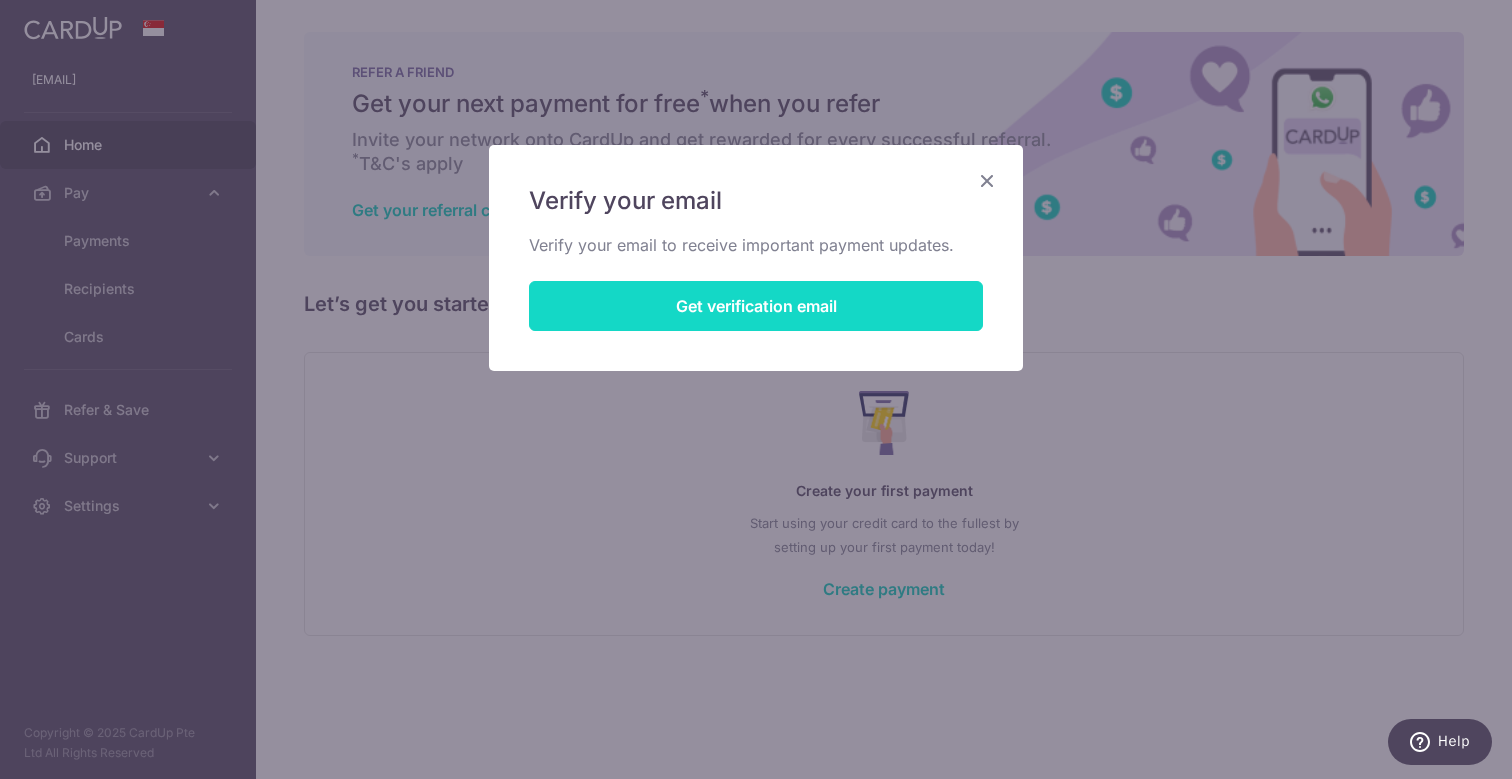 click on "Get verification email" at bounding box center (756, 306) 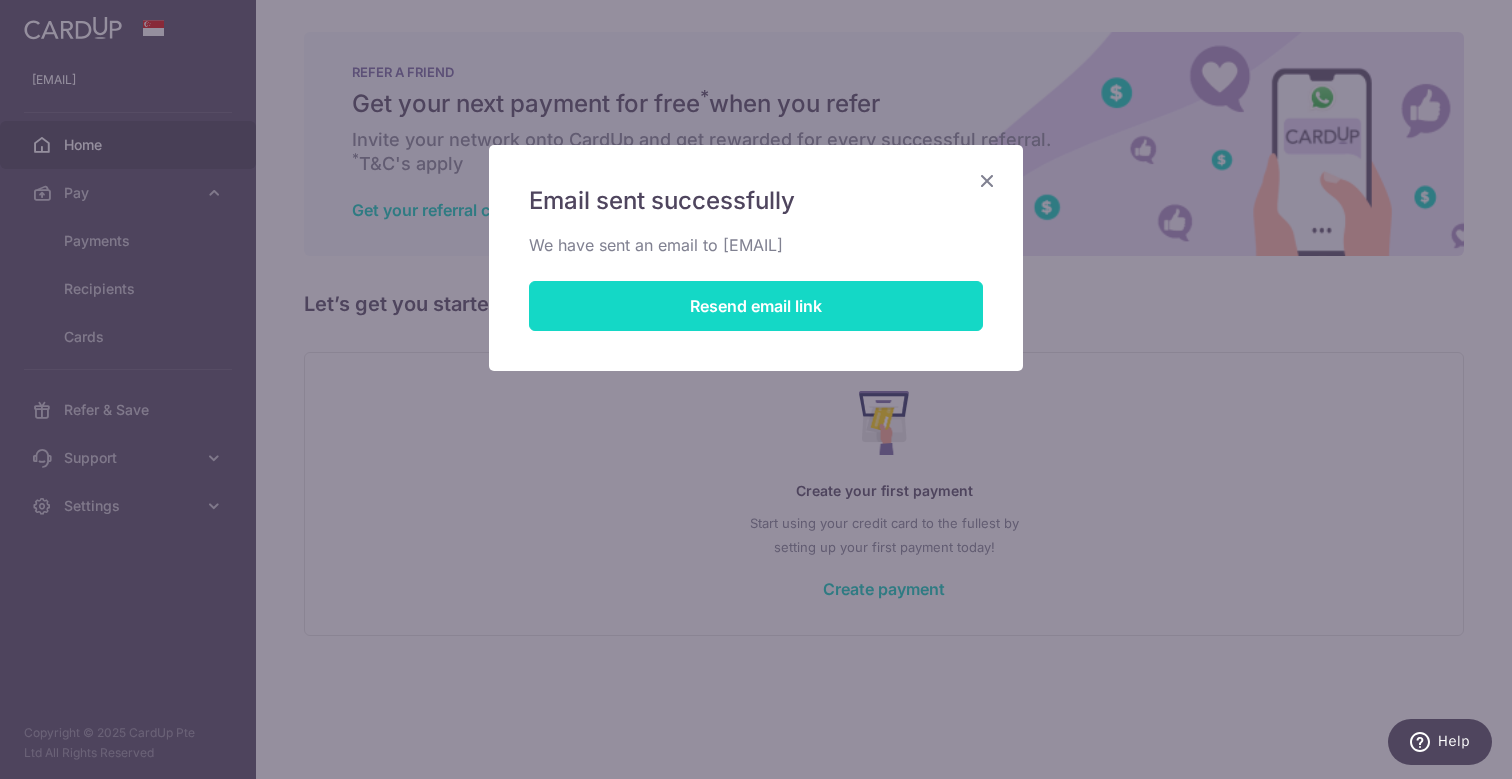 click on "Resend email link" at bounding box center (756, 306) 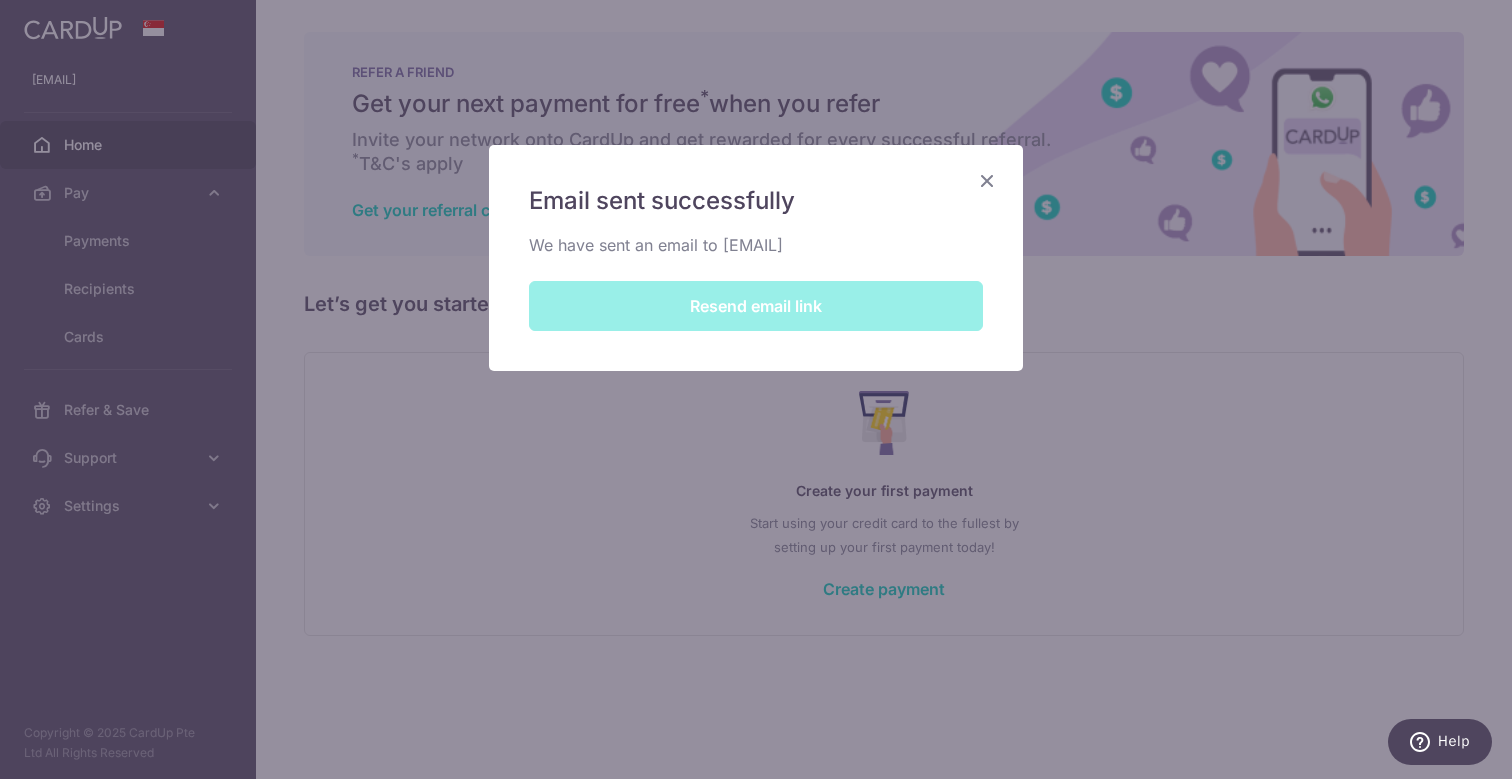 click on "Email sent successfully
We have sent an email to wilsonong01@gmail.com
Resend email link" at bounding box center [756, 258] 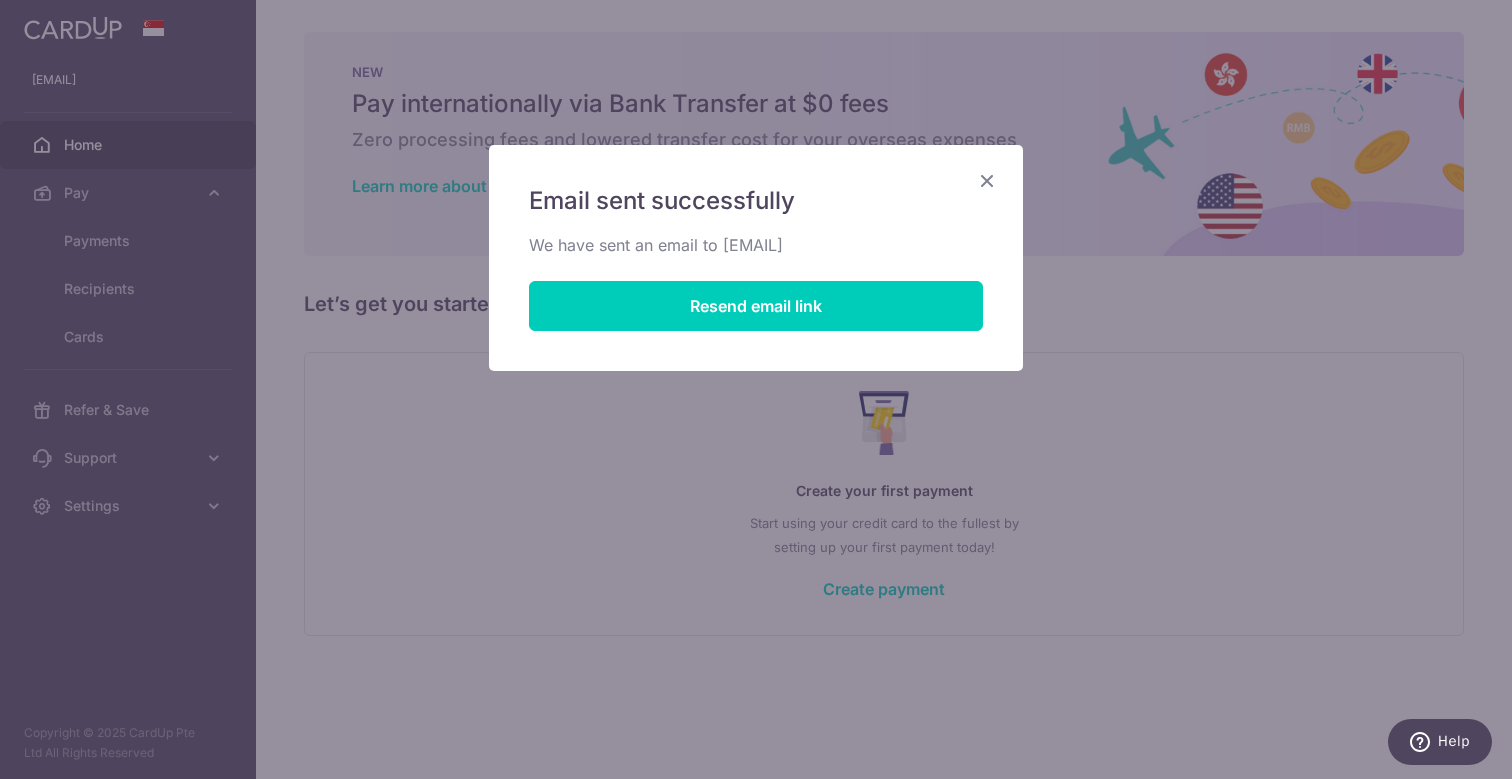 click on "Email sent successfully
We have sent an email to wilsonong01@gmail.com
Resend email link" at bounding box center (756, 258) 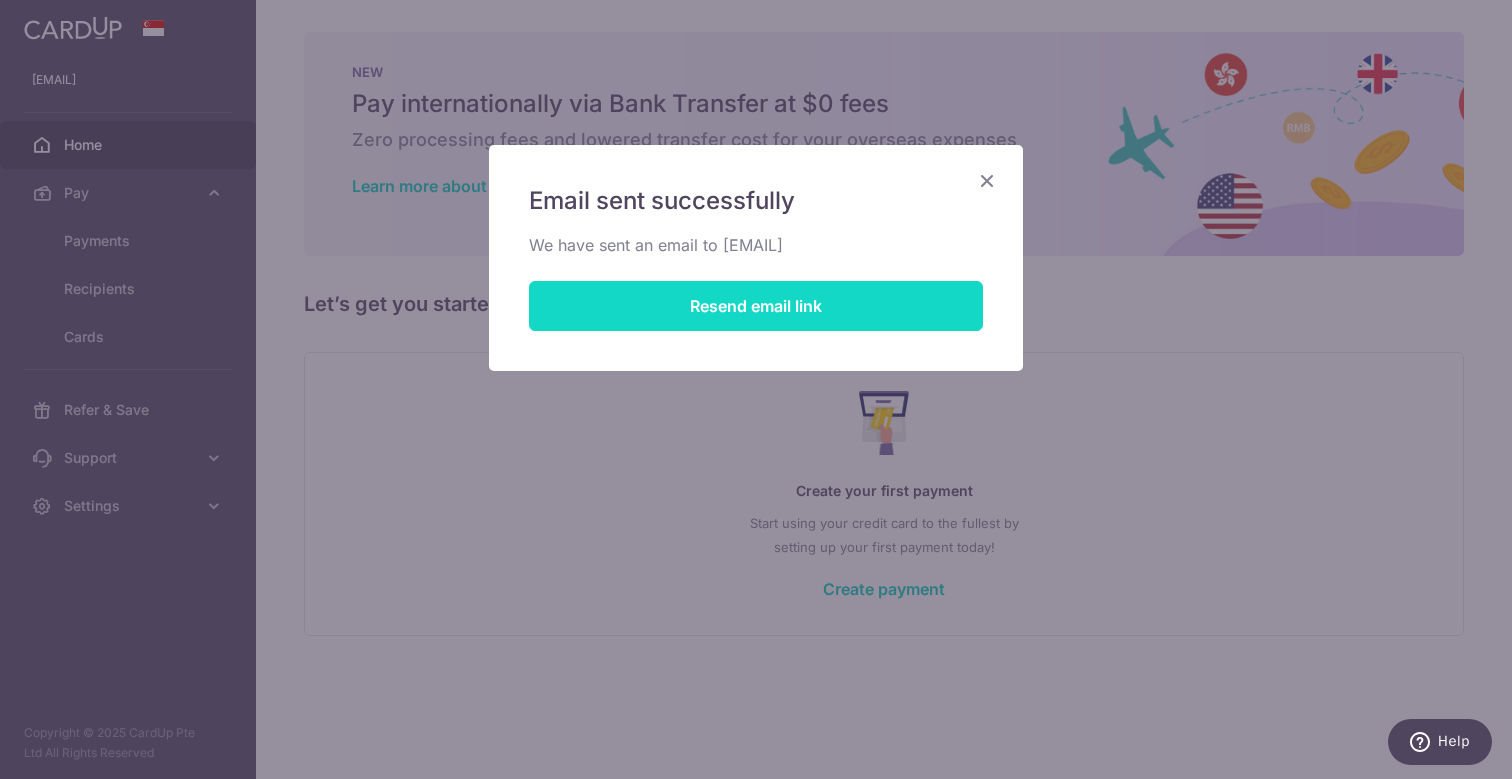 click on "Resend email link" at bounding box center [756, 306] 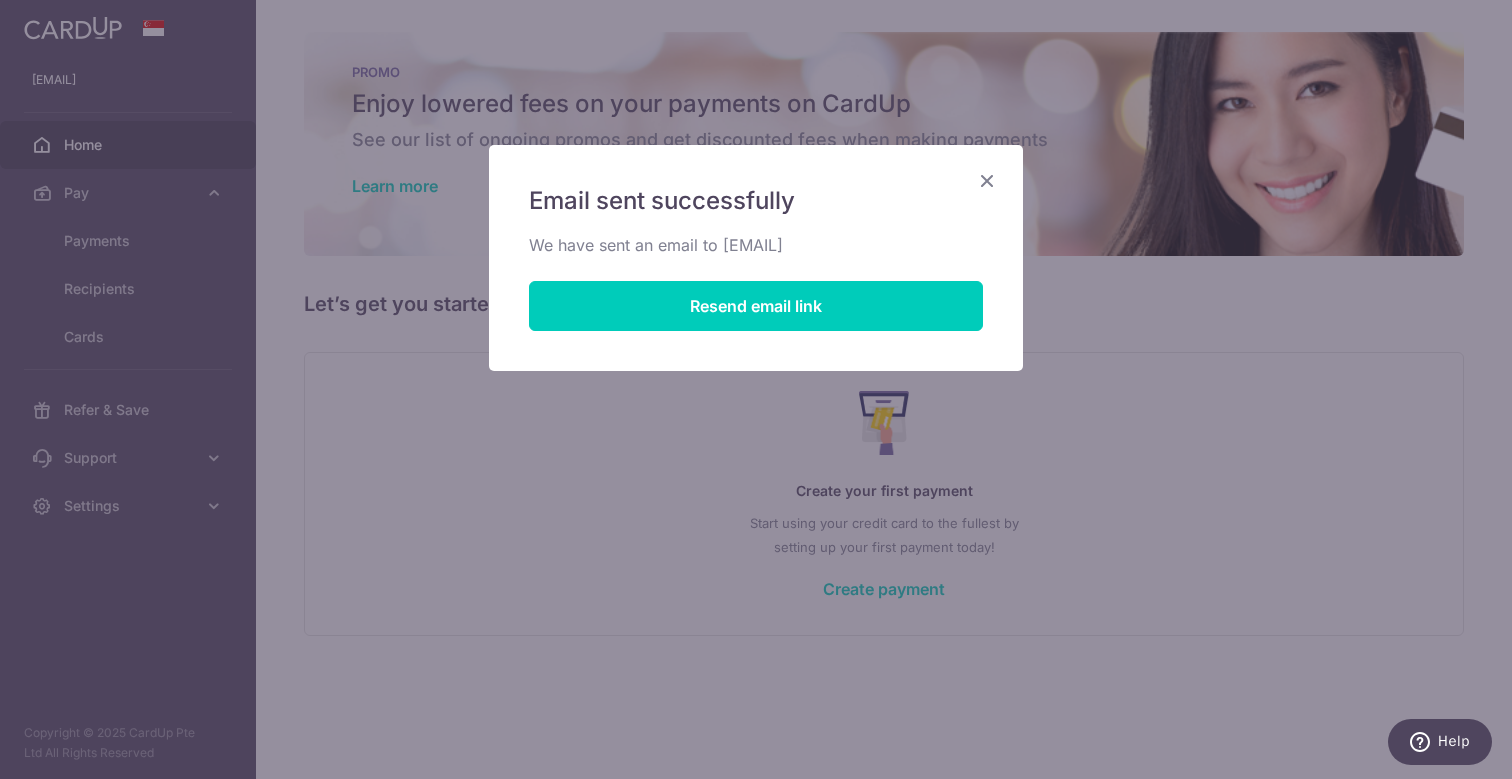 click at bounding box center [987, 180] 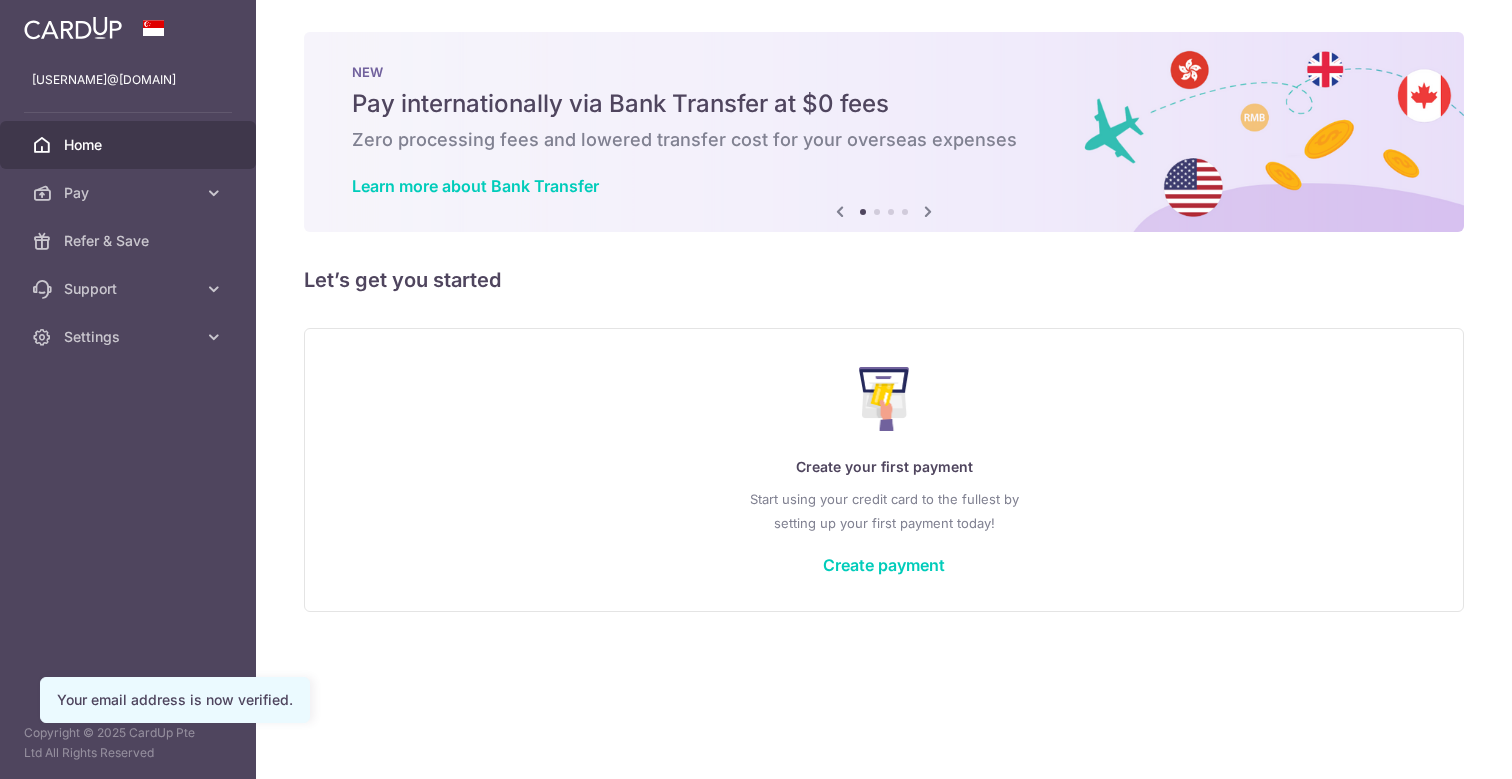 scroll, scrollTop: 0, scrollLeft: 0, axis: both 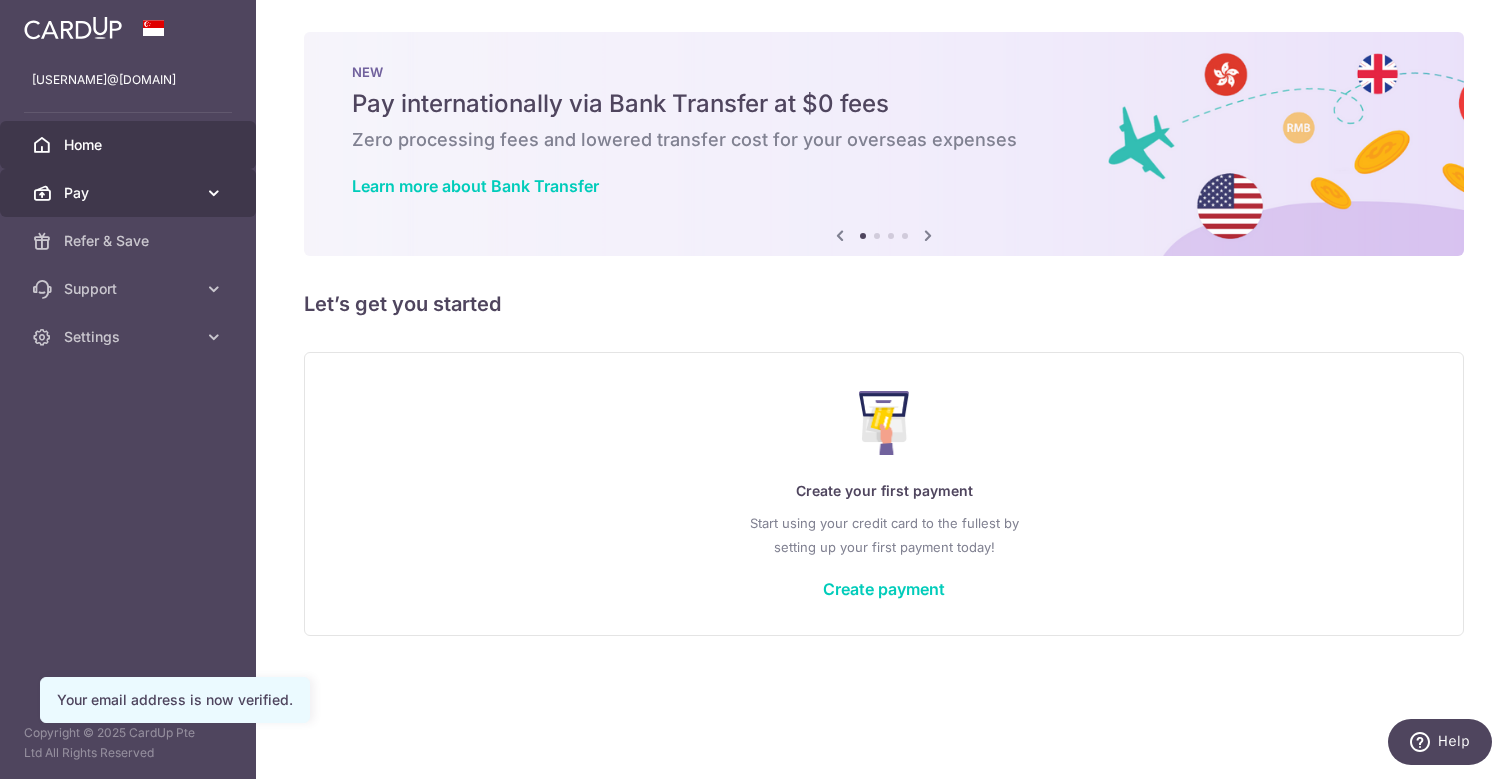 click on "Pay" at bounding box center (130, 193) 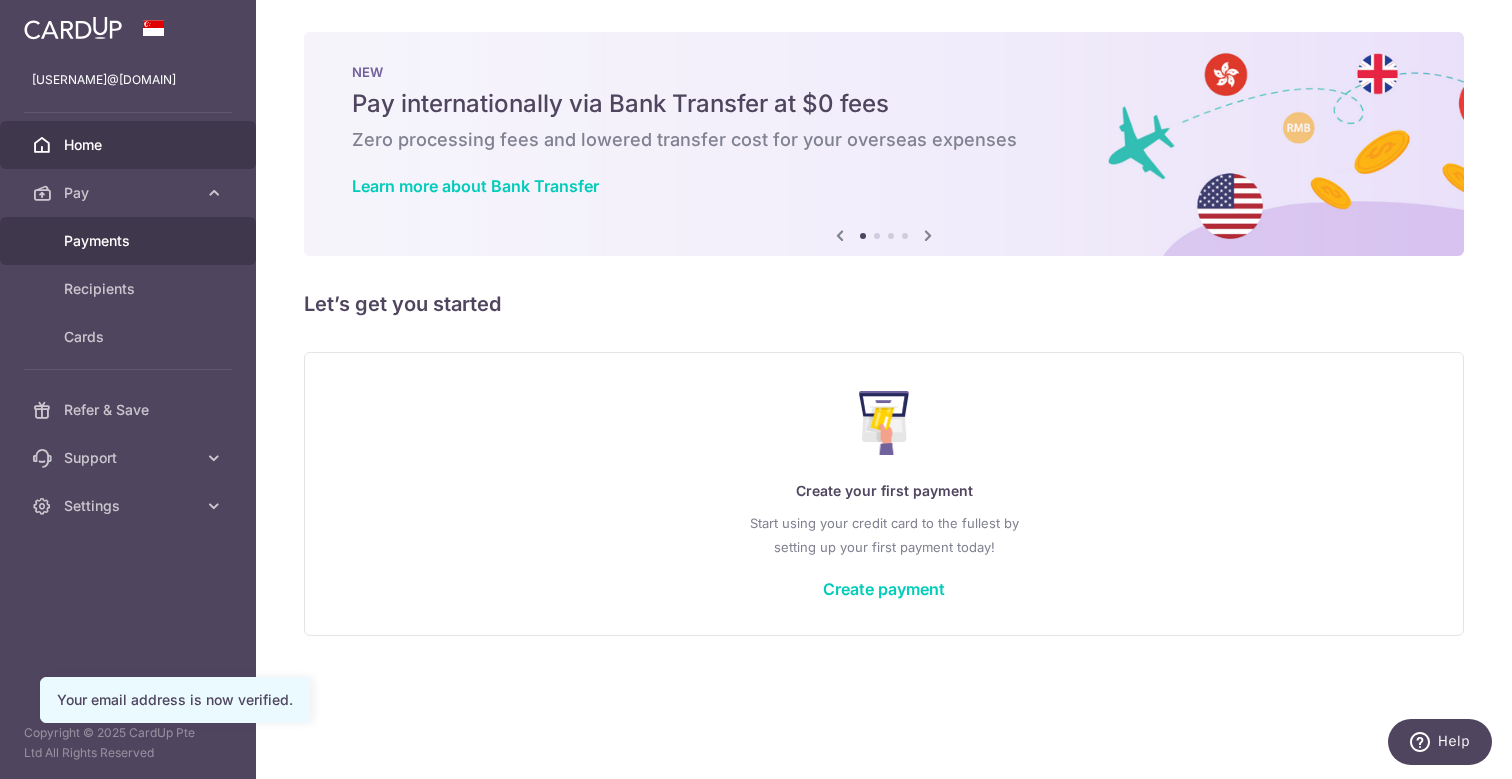 click on "Payments" at bounding box center [130, 241] 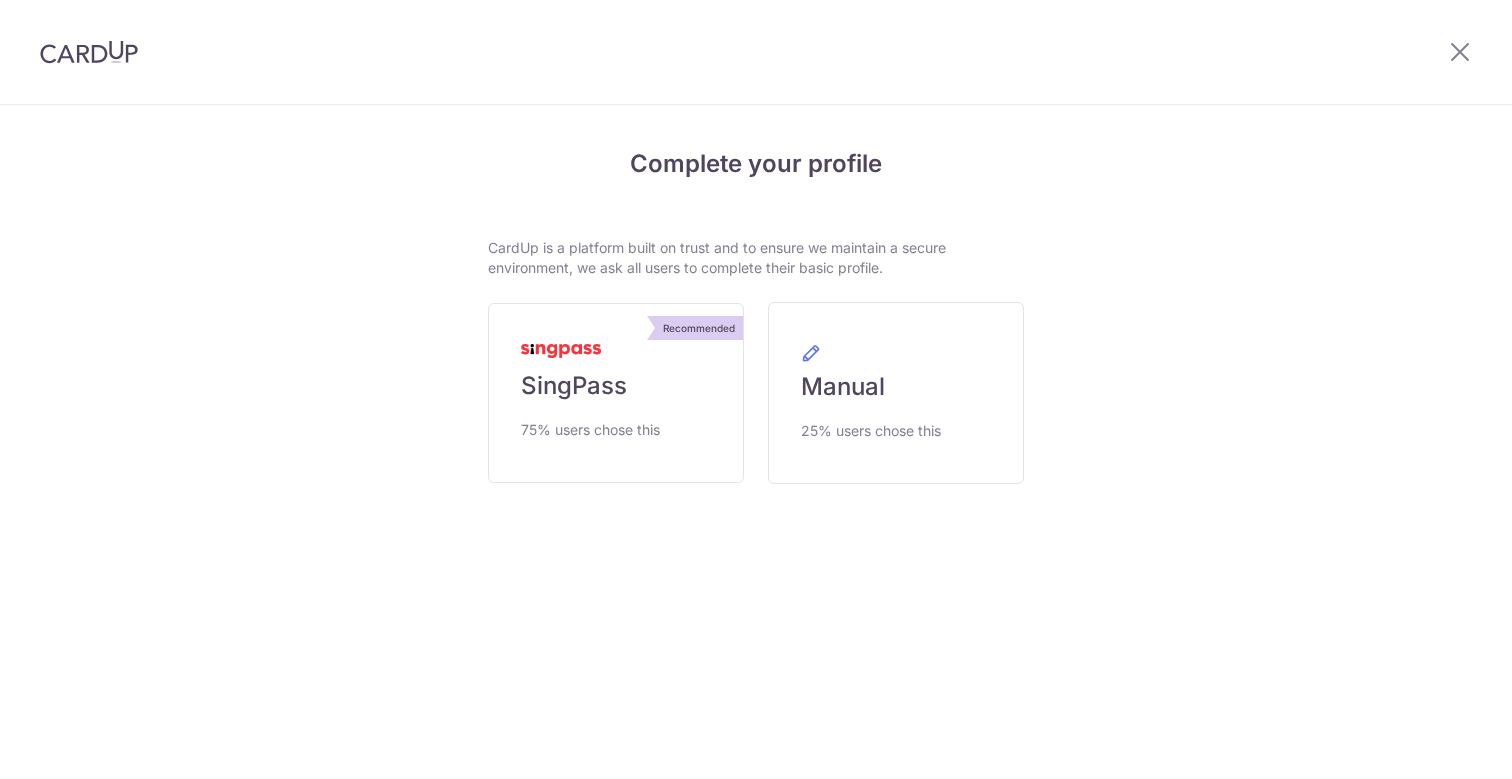 scroll, scrollTop: 0, scrollLeft: 0, axis: both 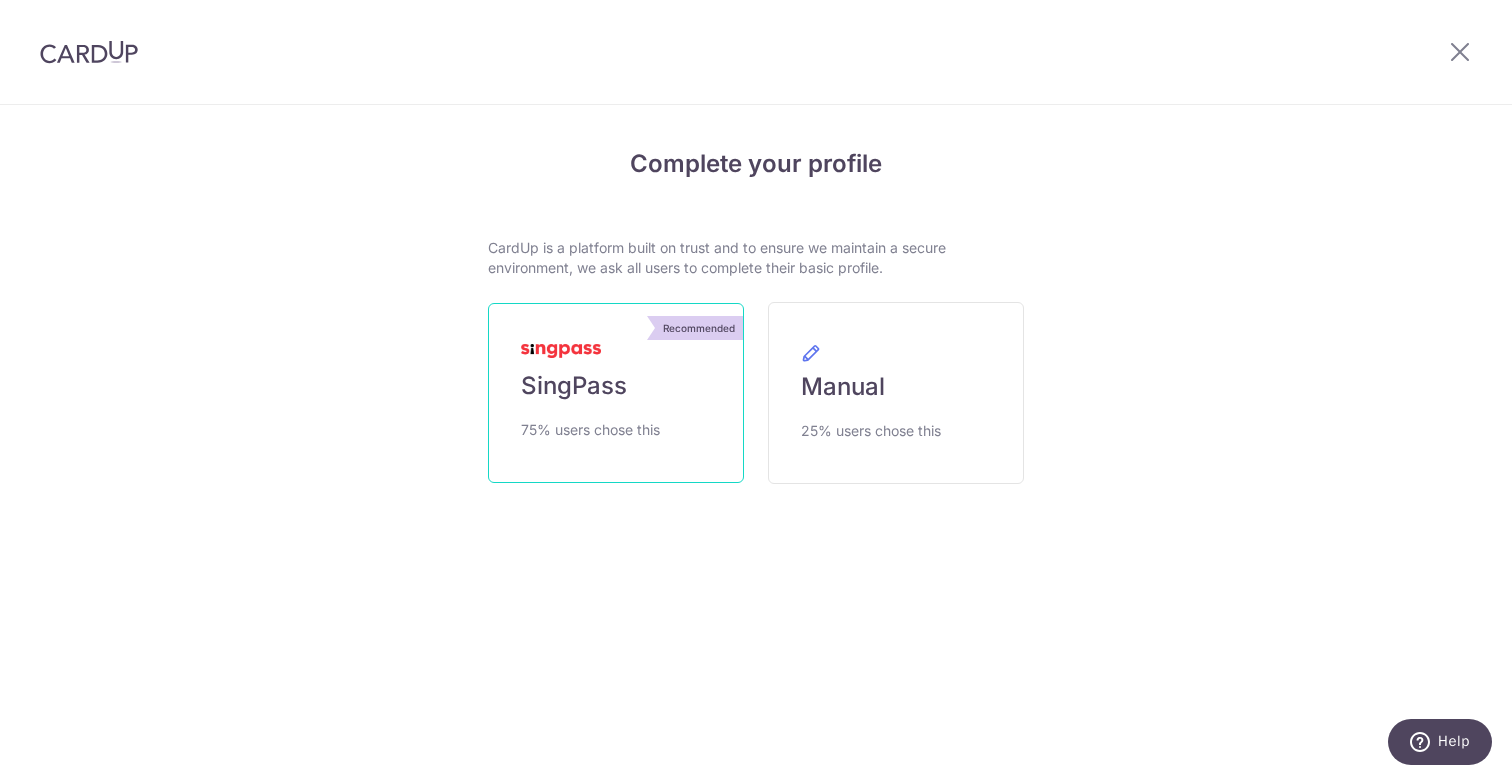 click on "Recommended
SingPass
75% users chose this" at bounding box center [616, 393] 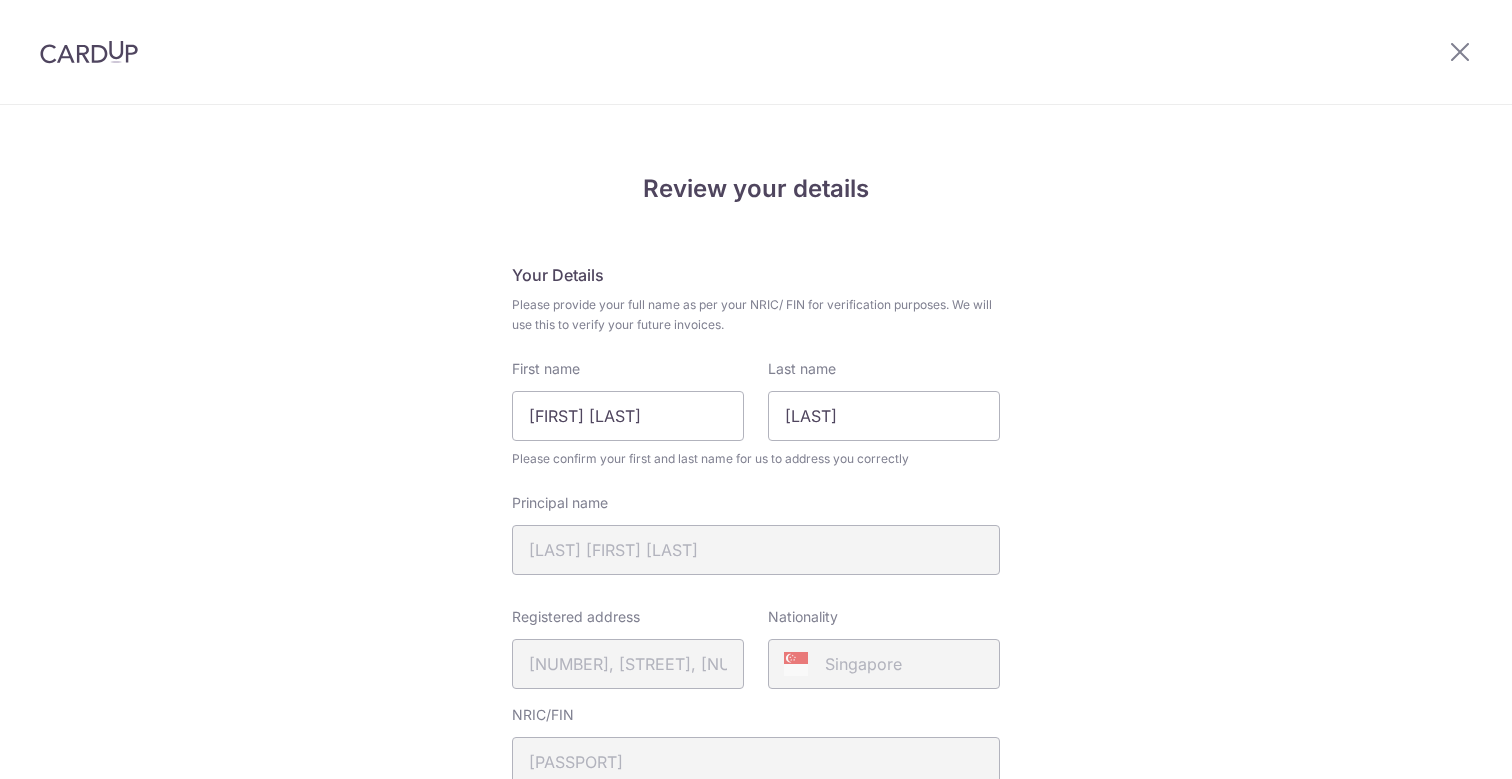 scroll, scrollTop: 0, scrollLeft: 0, axis: both 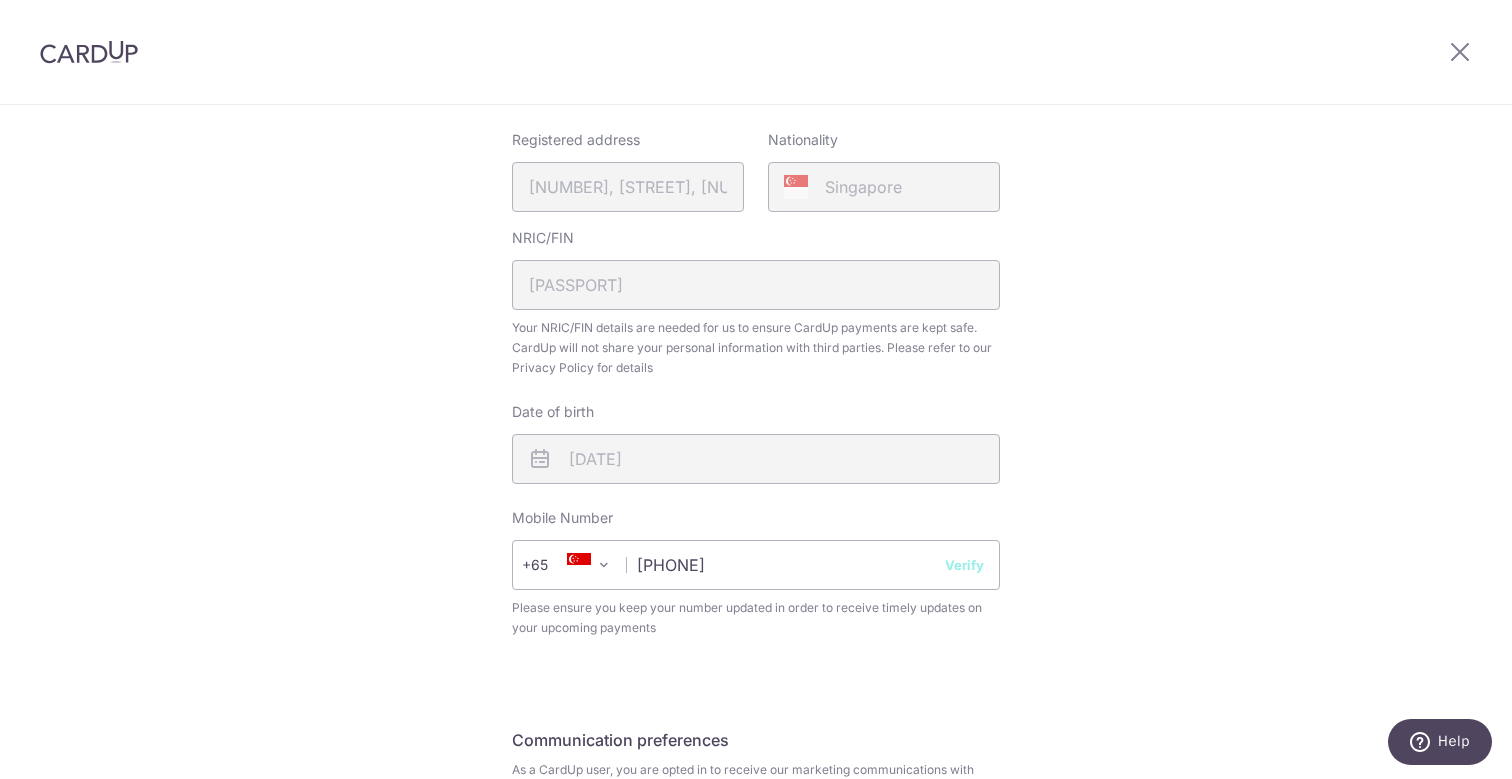 type on "[PHONE]" 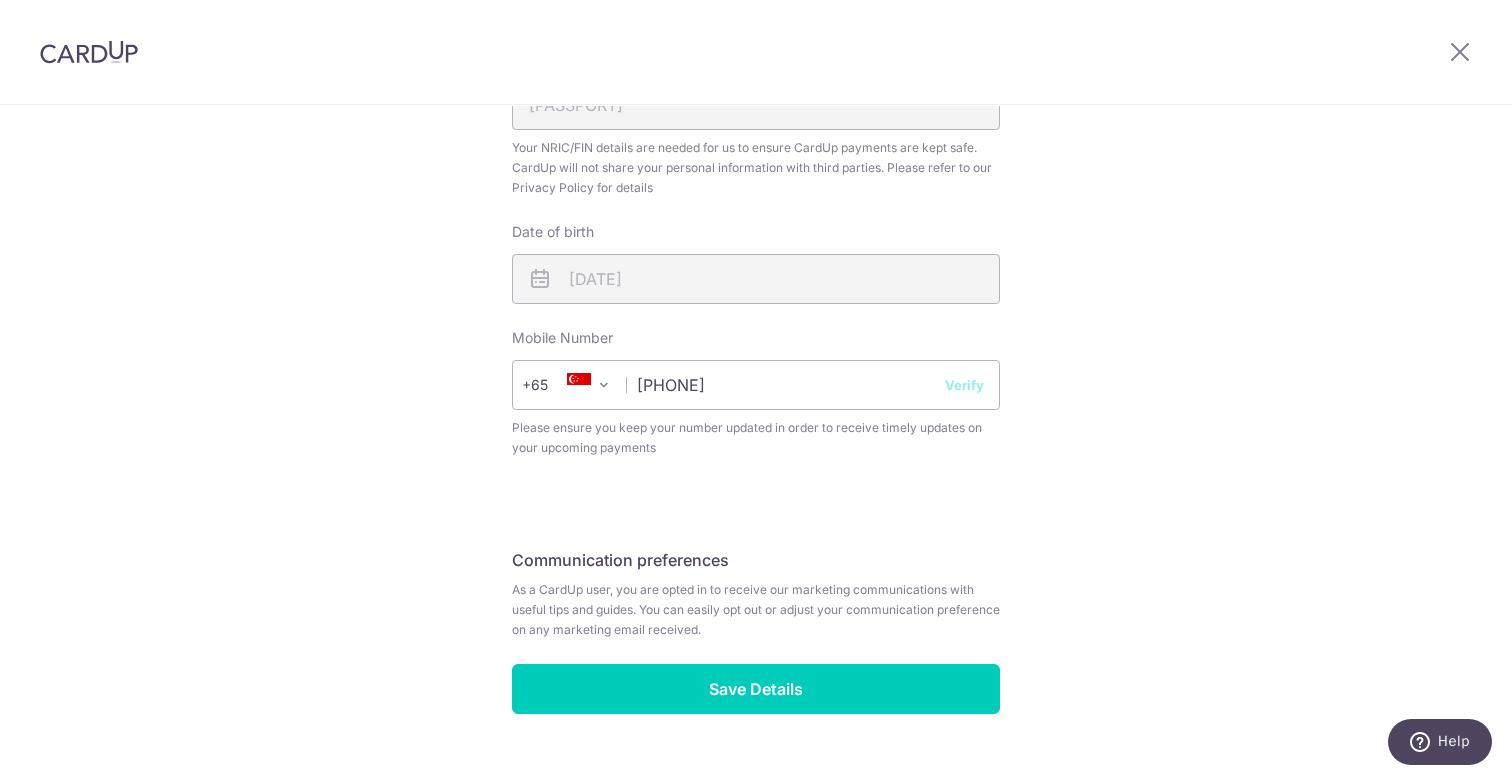 scroll, scrollTop: 661, scrollLeft: 0, axis: vertical 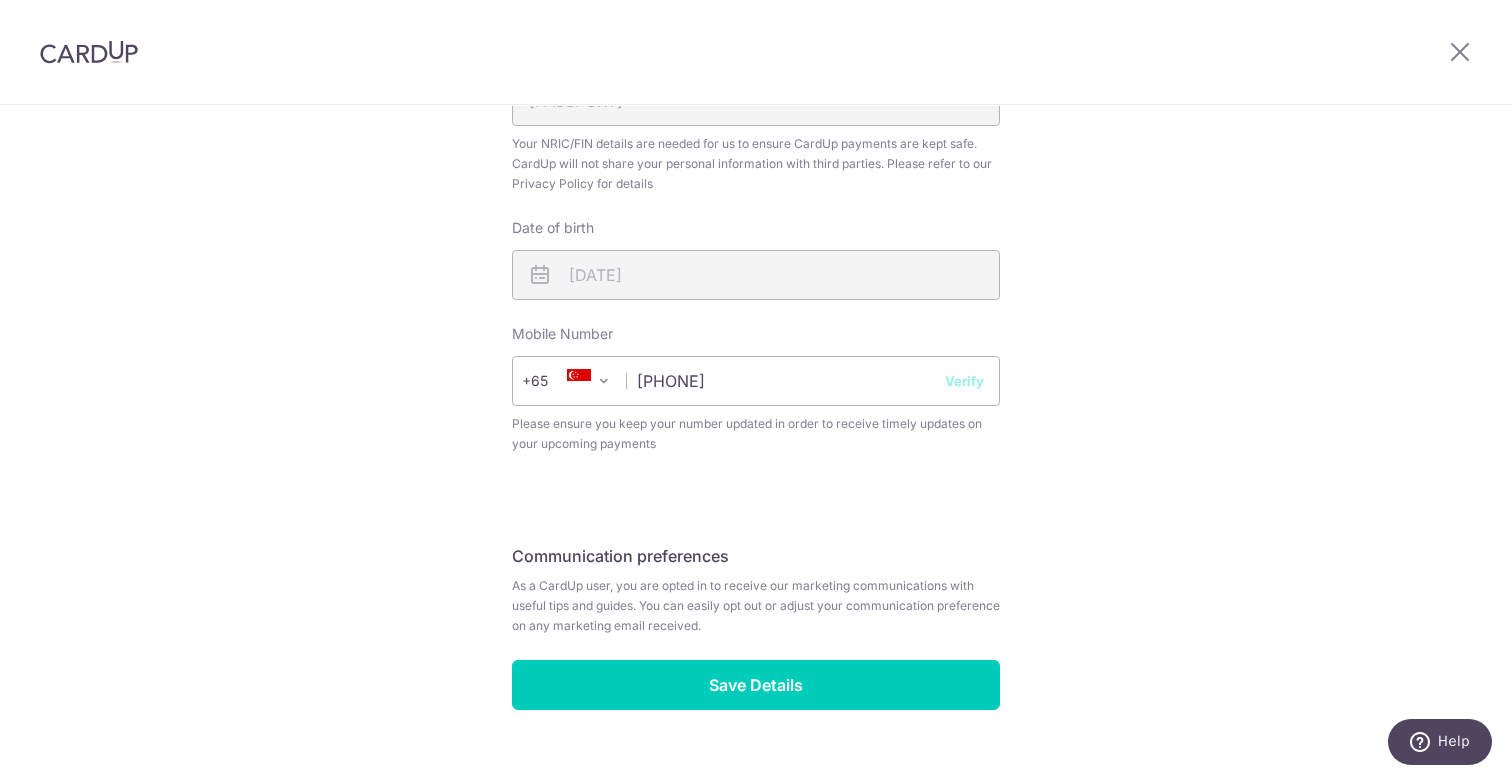 click on "Verify" at bounding box center [964, 381] 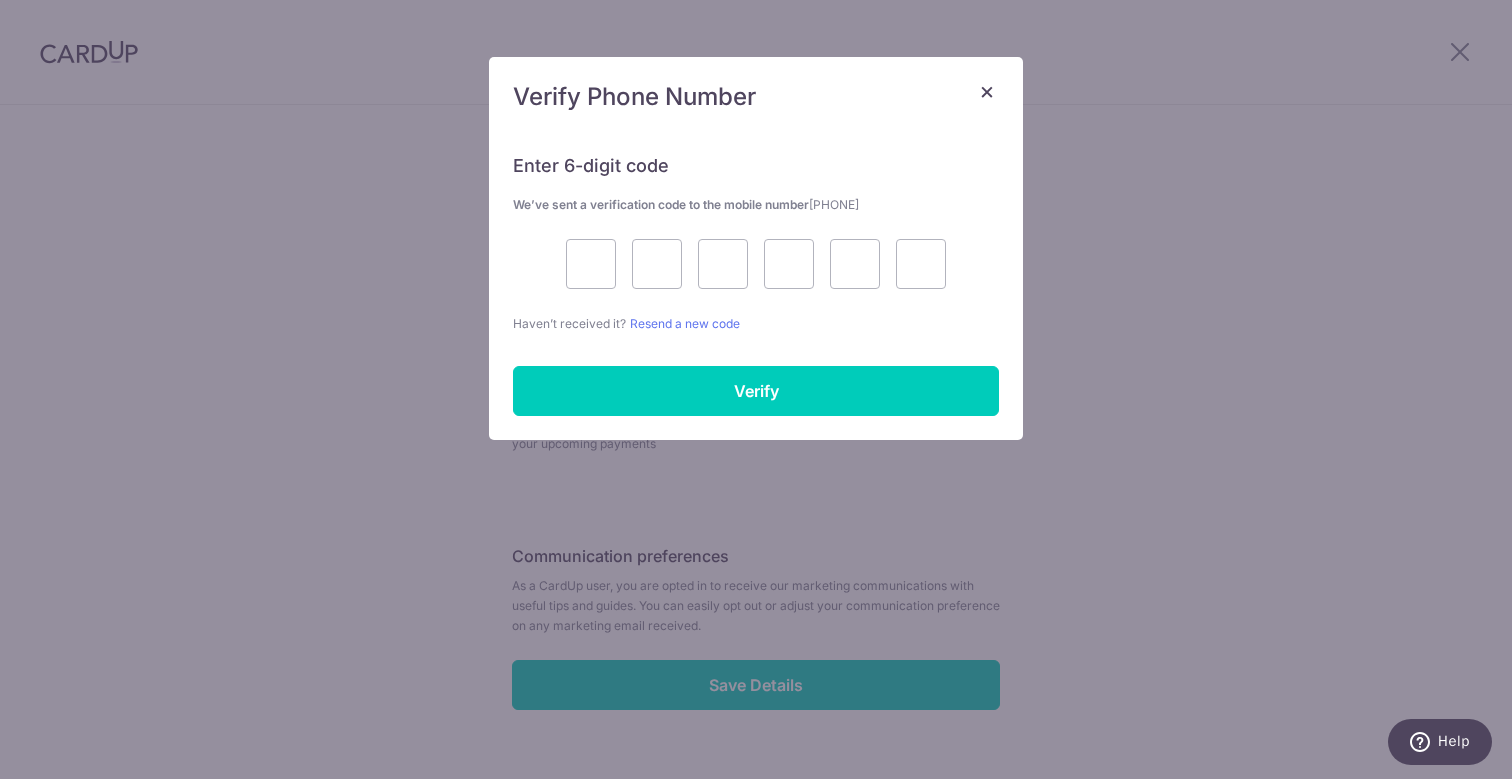 click on "×" at bounding box center [987, 90] 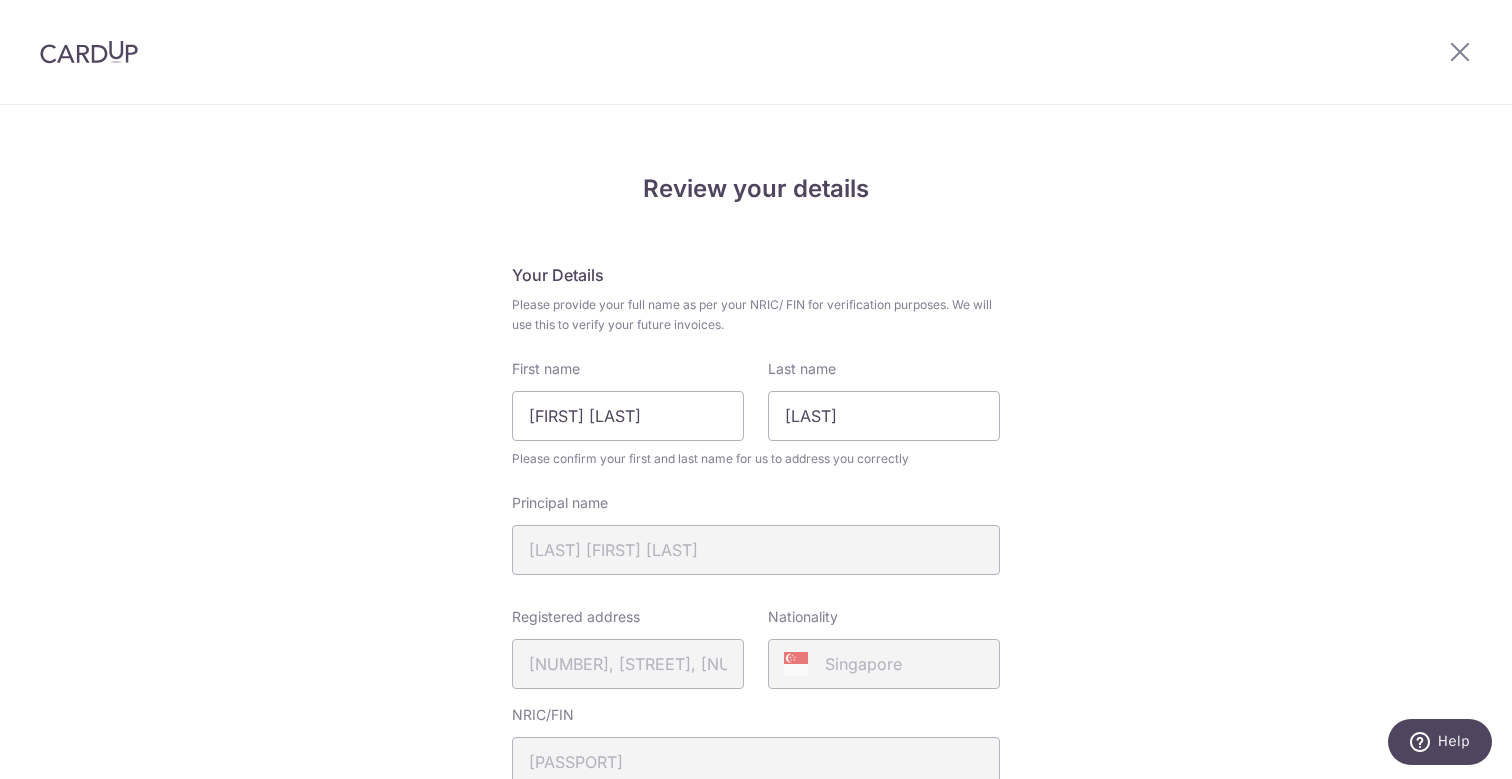scroll, scrollTop: 0, scrollLeft: 0, axis: both 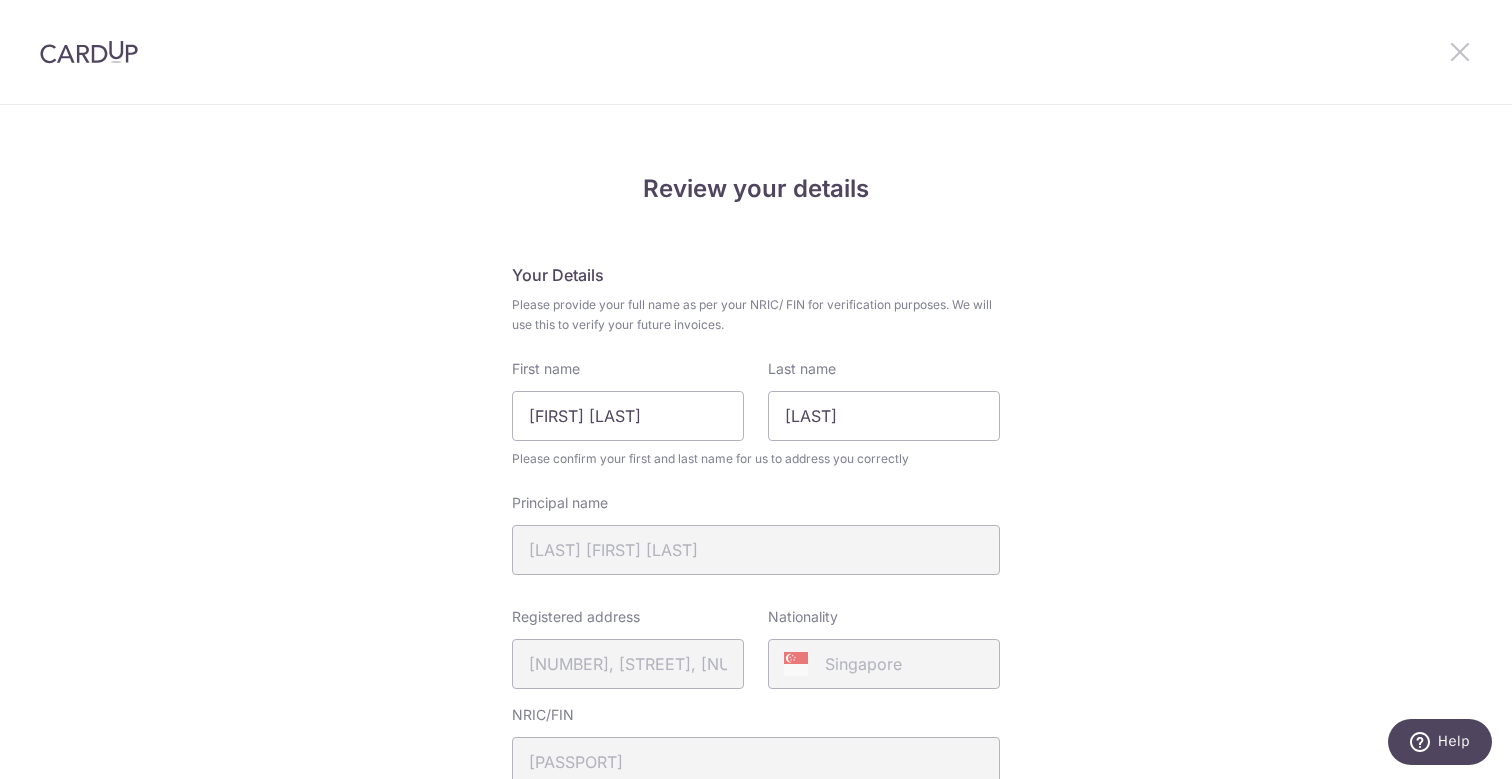 click at bounding box center (1460, 51) 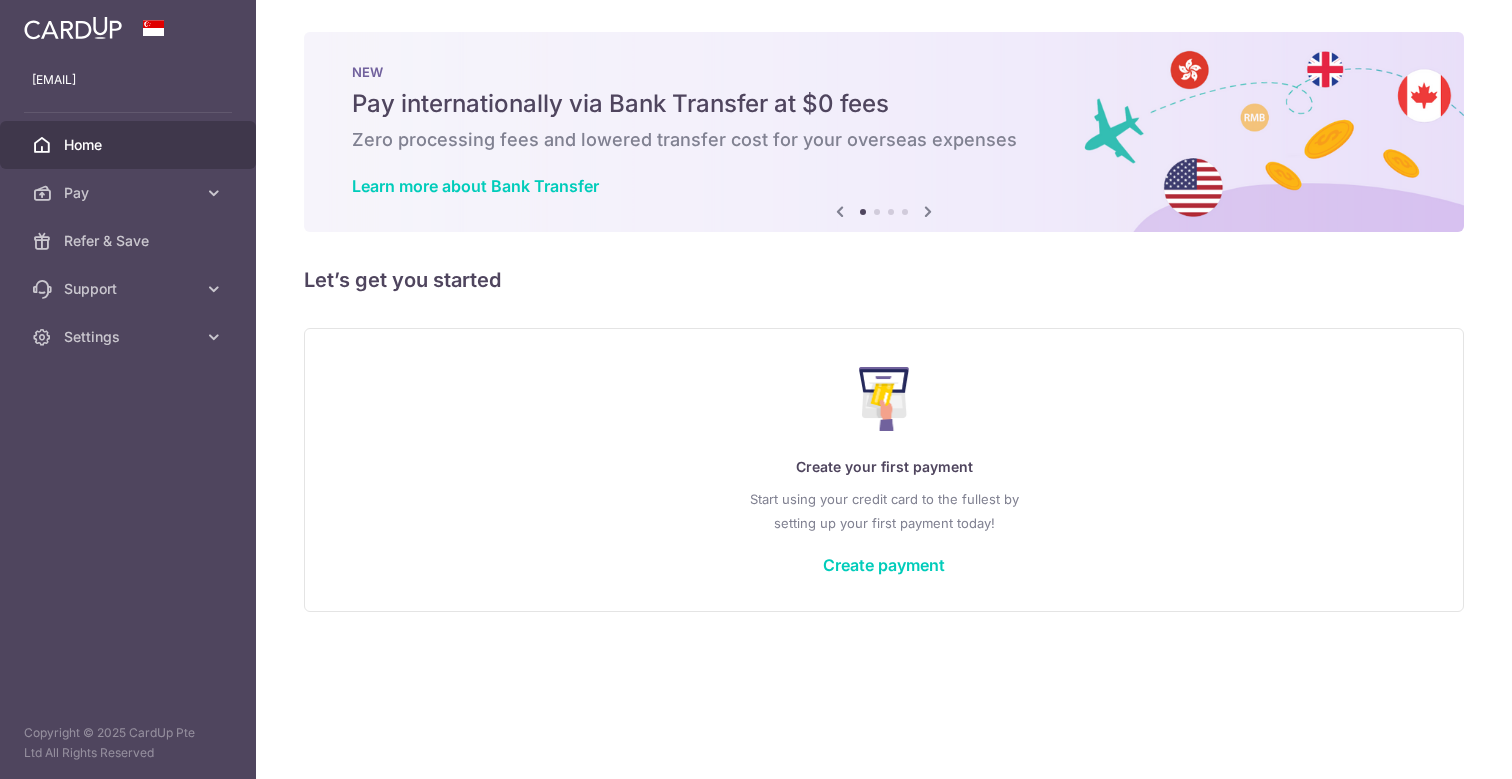 scroll, scrollTop: 0, scrollLeft: 0, axis: both 